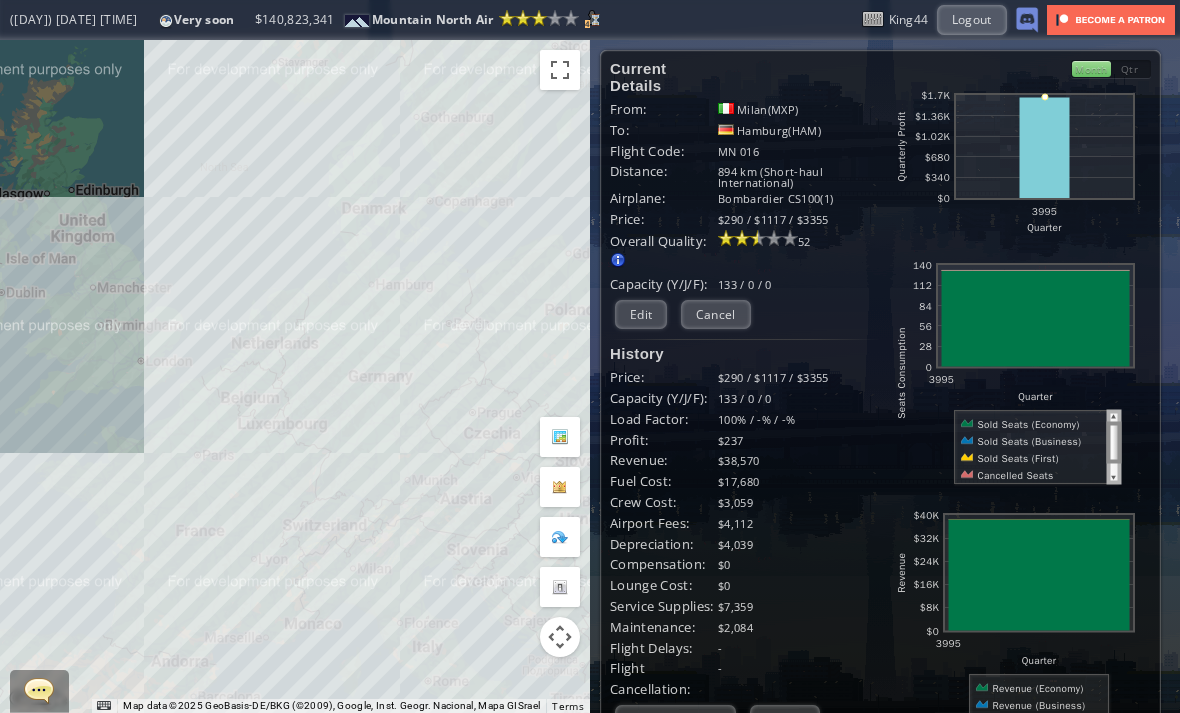 scroll, scrollTop: 0, scrollLeft: 0, axis: both 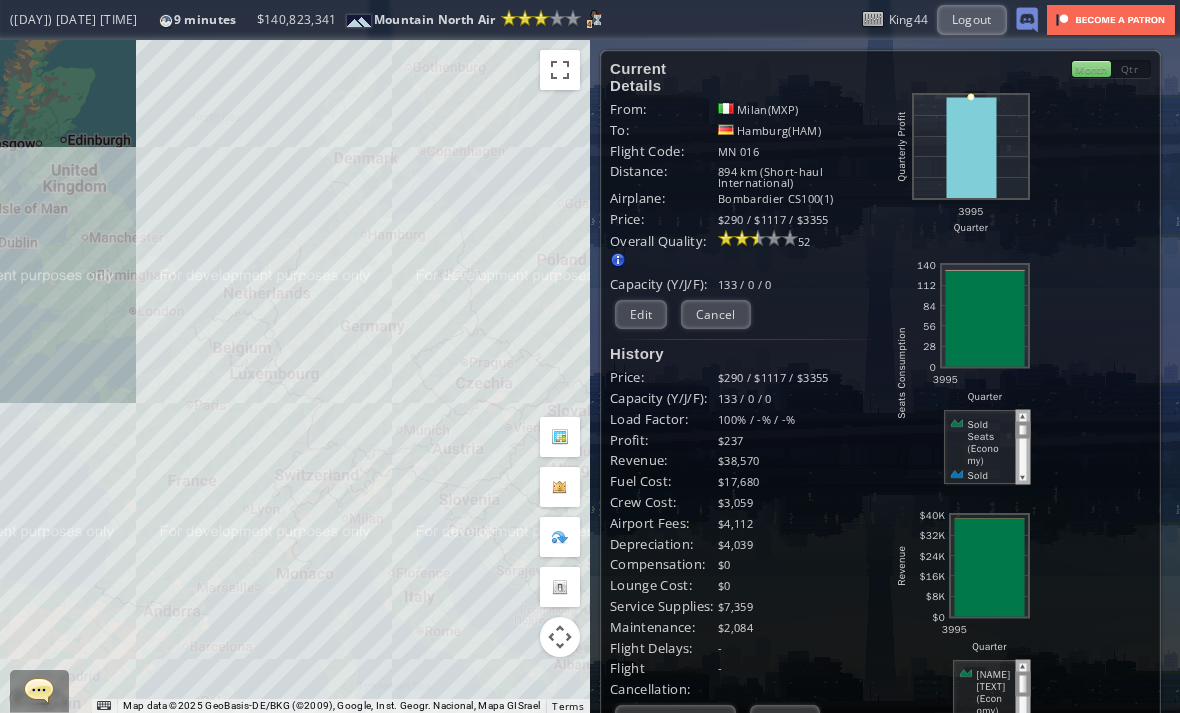 click on "To navigate, press the arrow keys." at bounding box center (295, 376) 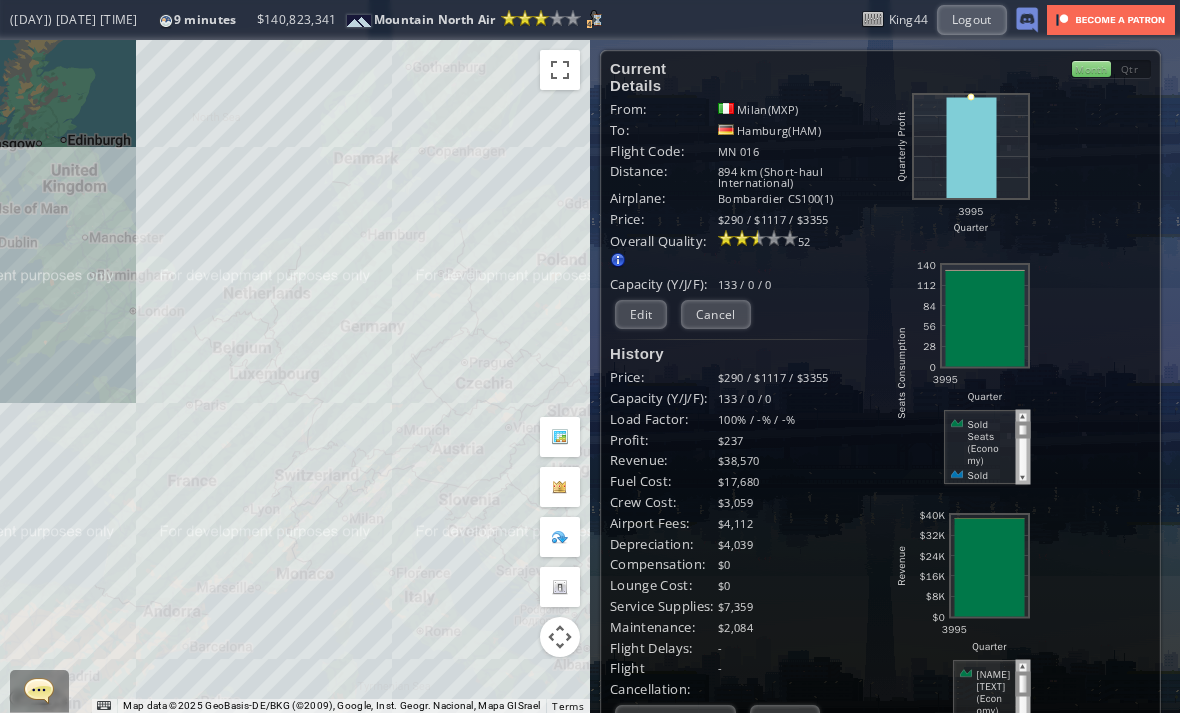 click at bounding box center [39, 690] 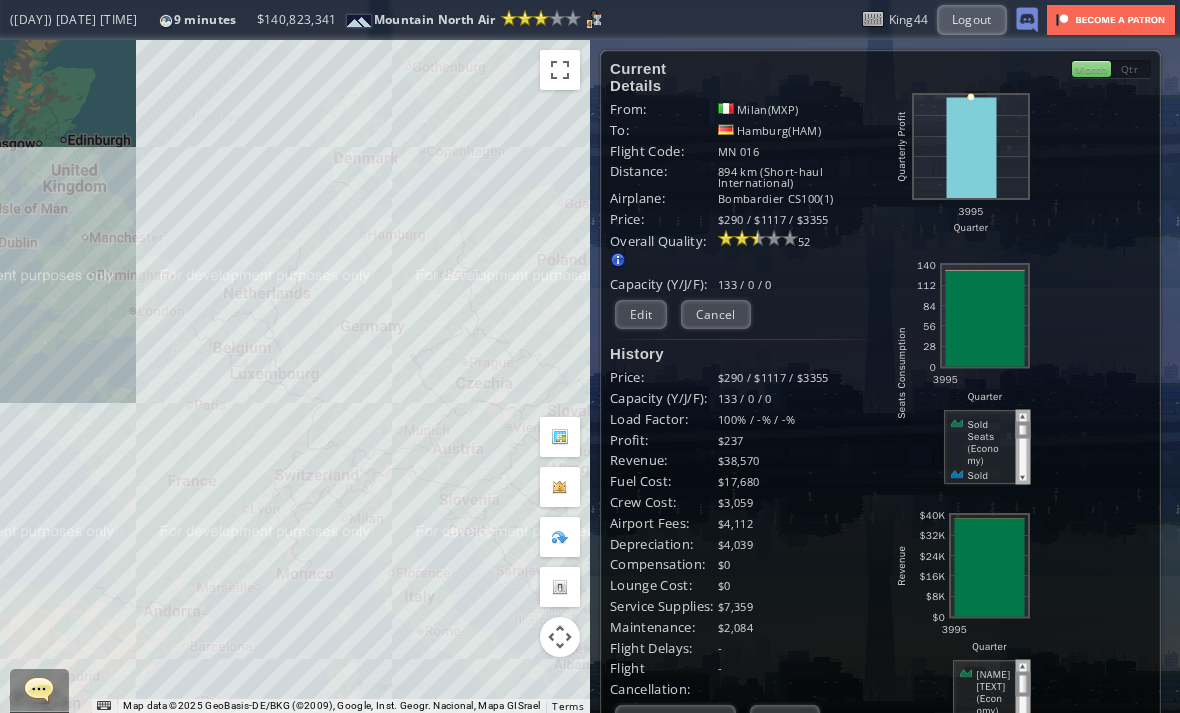 scroll, scrollTop: 838, scrollLeft: 0, axis: vertical 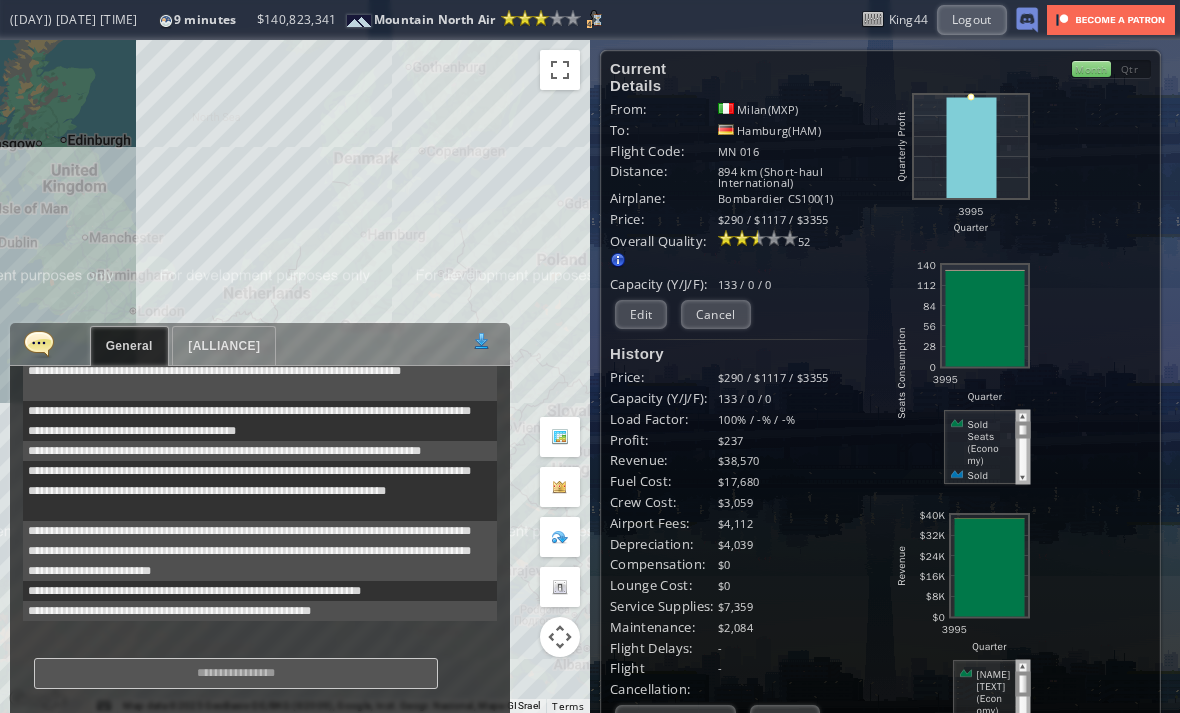 click on "Polar Alliance" at bounding box center [224, 346] 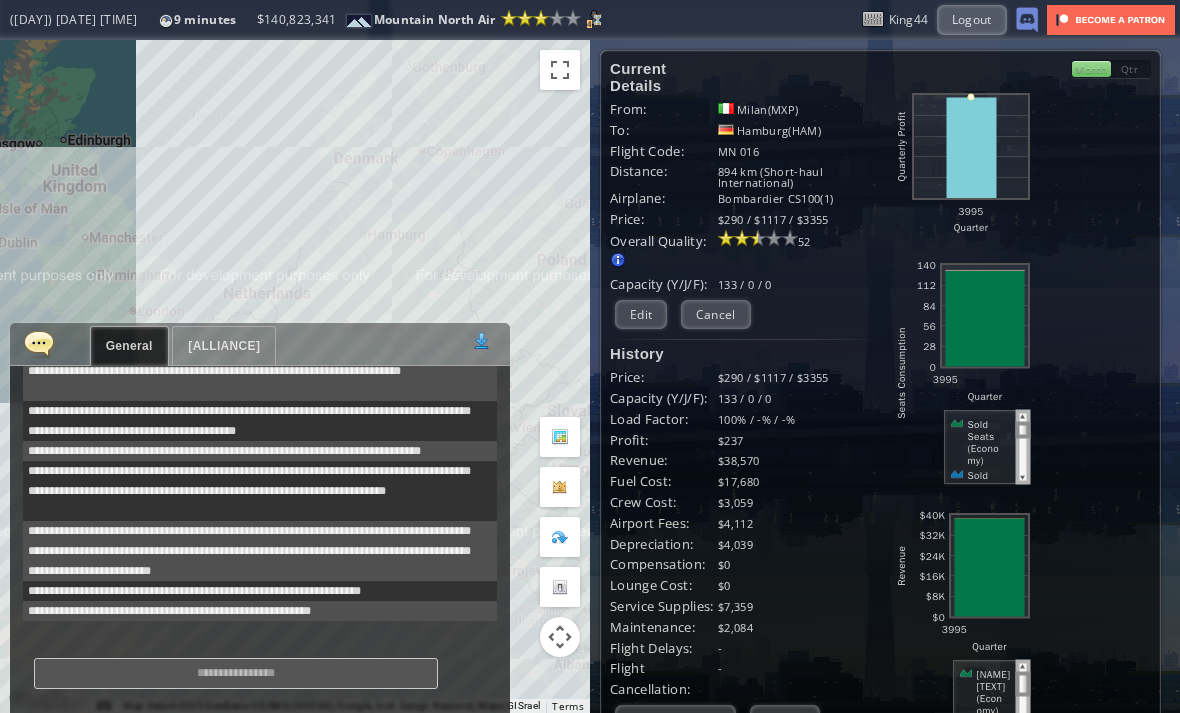 scroll, scrollTop: 615, scrollLeft: 0, axis: vertical 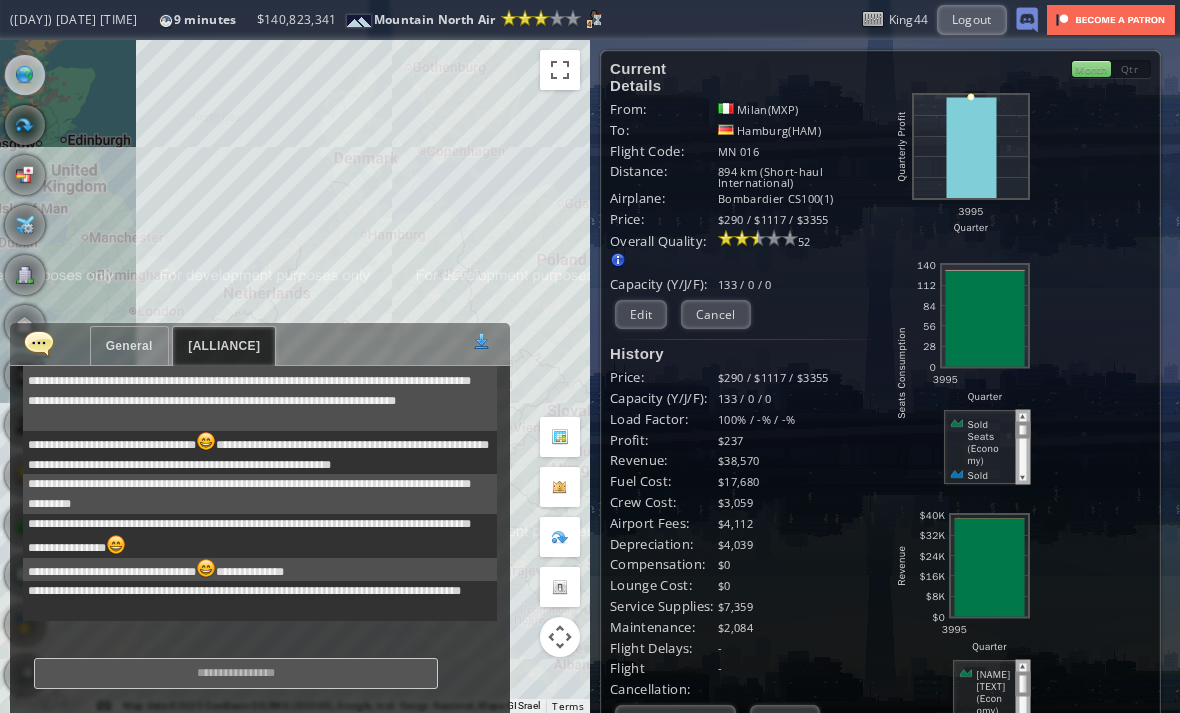 click at bounding box center (7, 356) 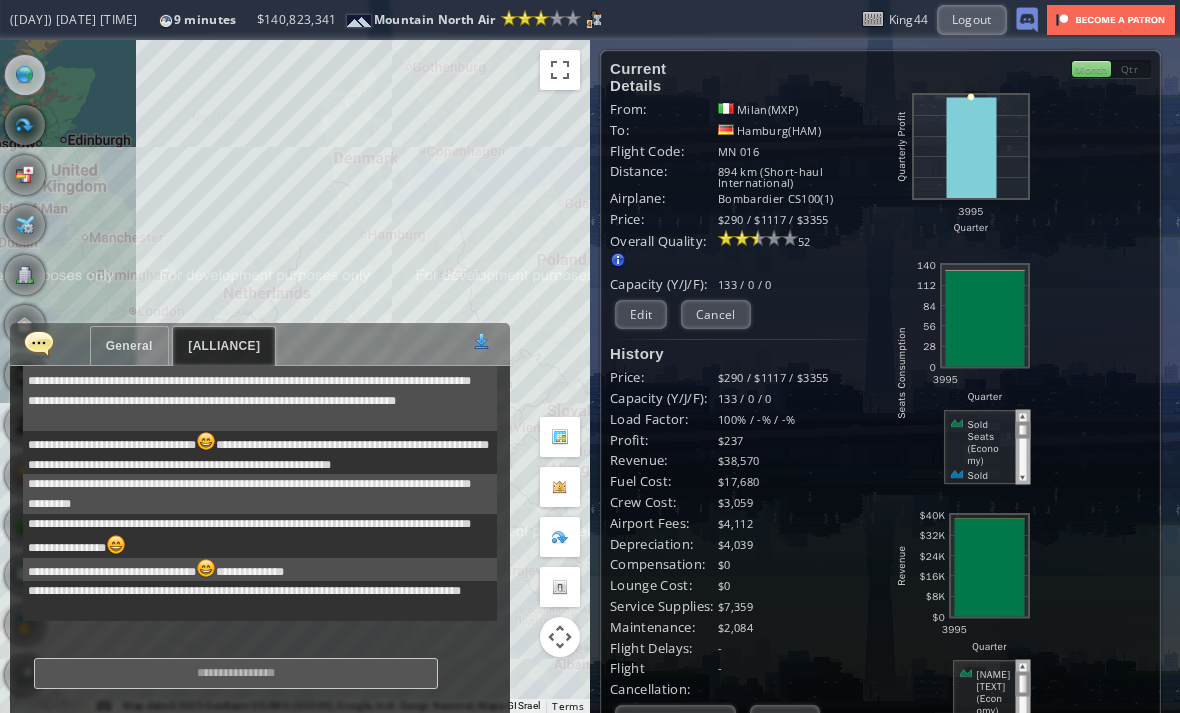 click at bounding box center [39, 343] 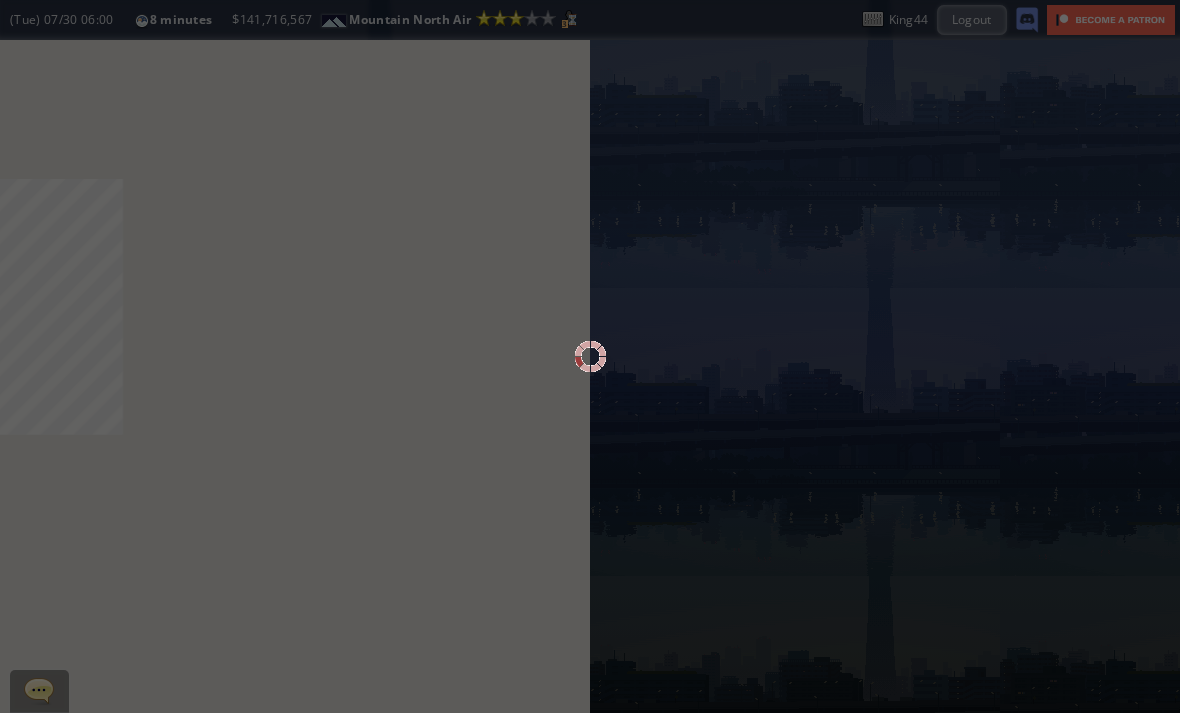 scroll, scrollTop: 0, scrollLeft: 0, axis: both 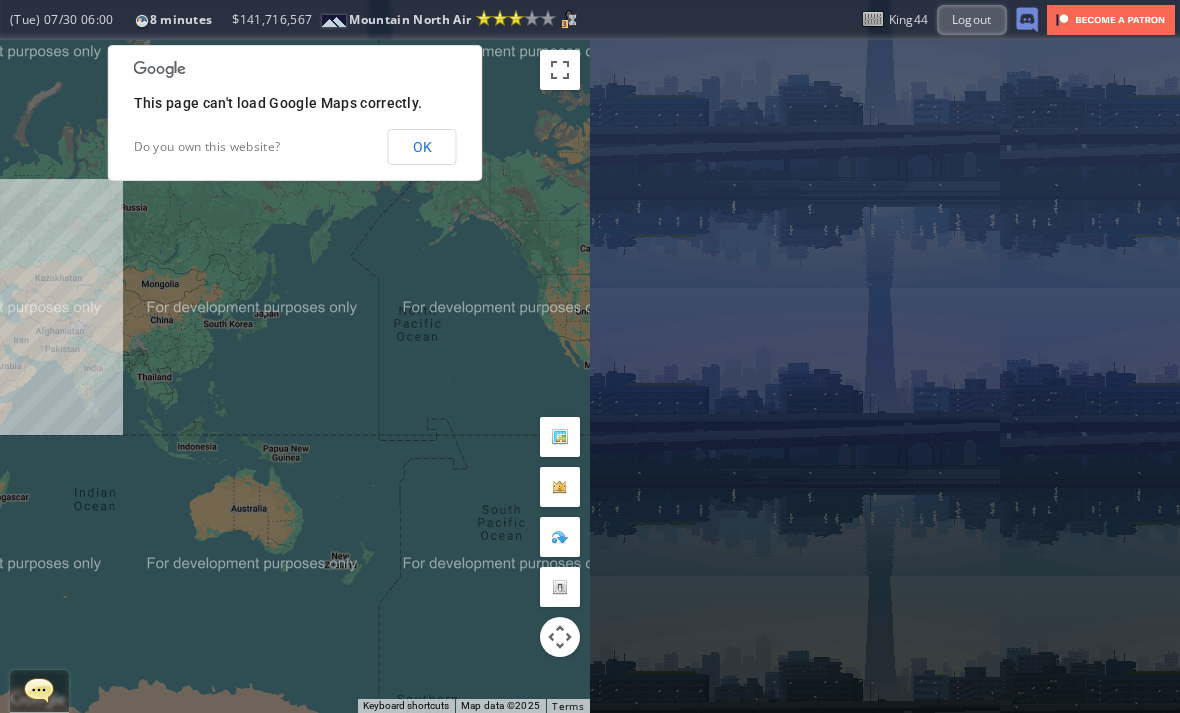 click on "OK" at bounding box center (422, 147) 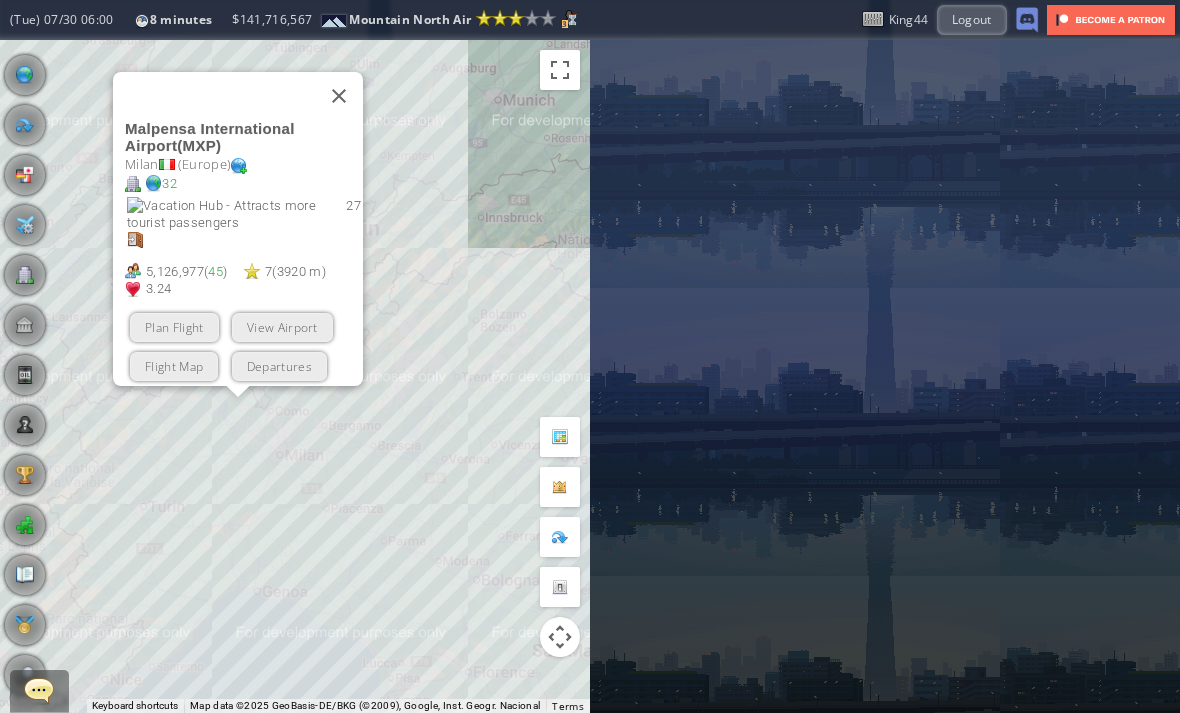 click on "View Airport" at bounding box center [282, 326] 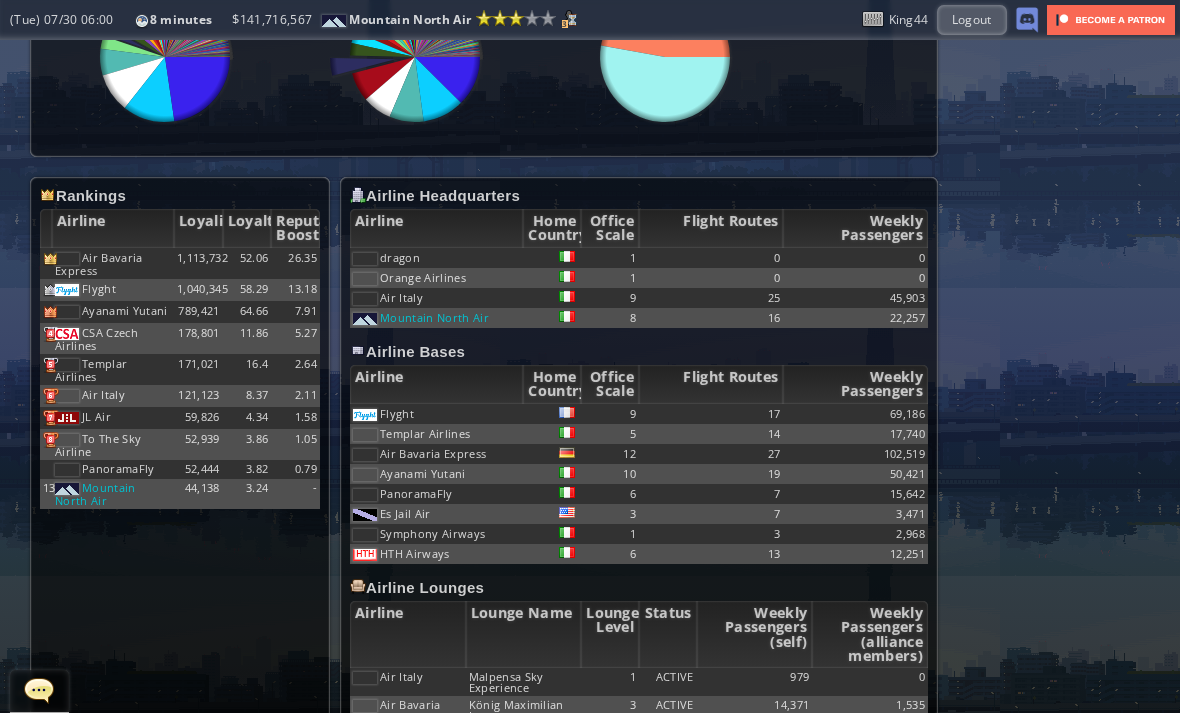 scroll, scrollTop: 1007, scrollLeft: 0, axis: vertical 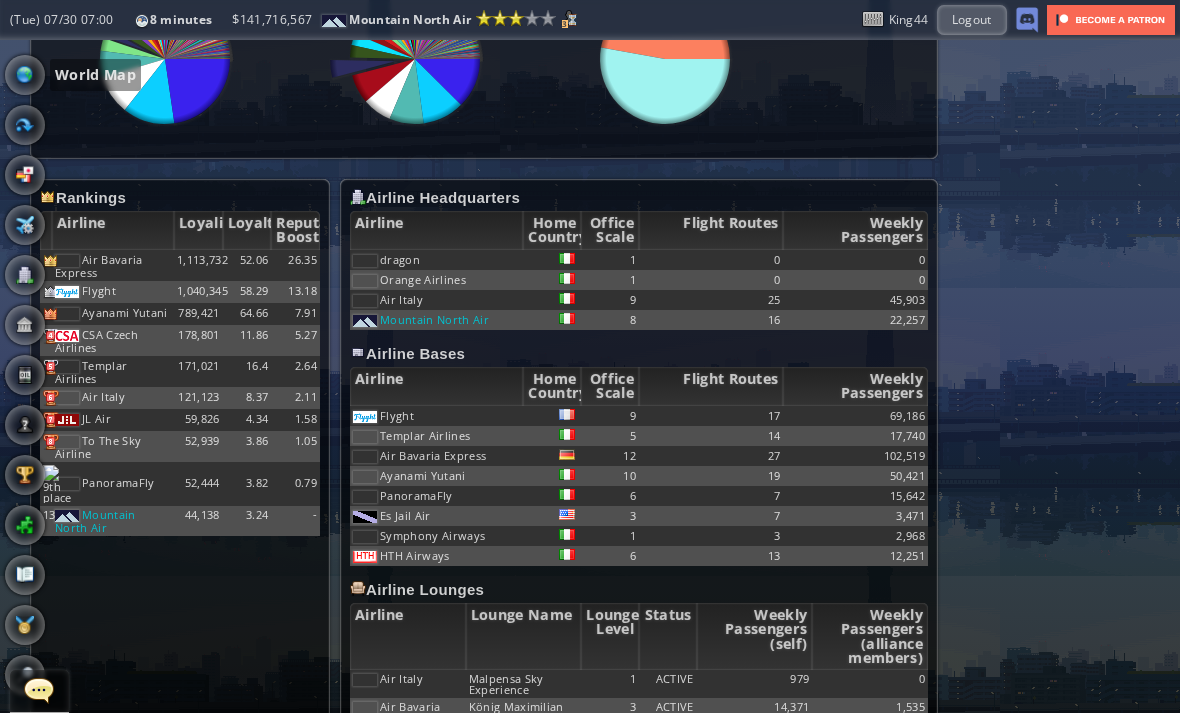 click at bounding box center [25, 75] 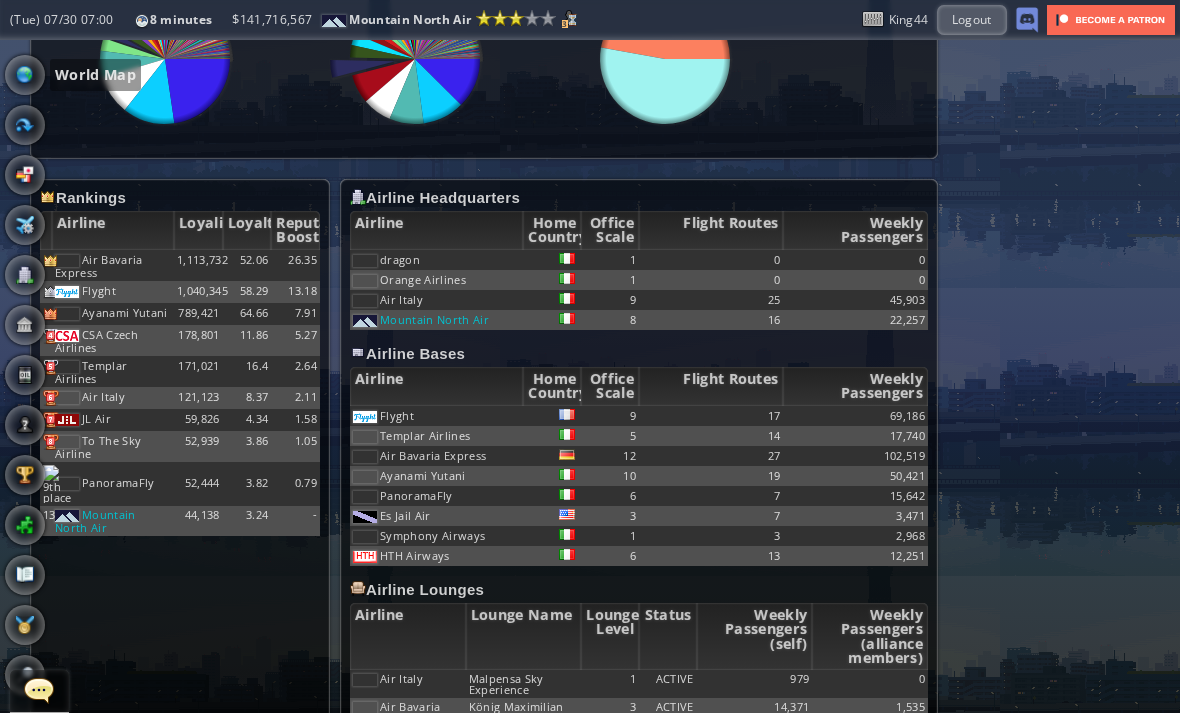 scroll, scrollTop: 0, scrollLeft: 0, axis: both 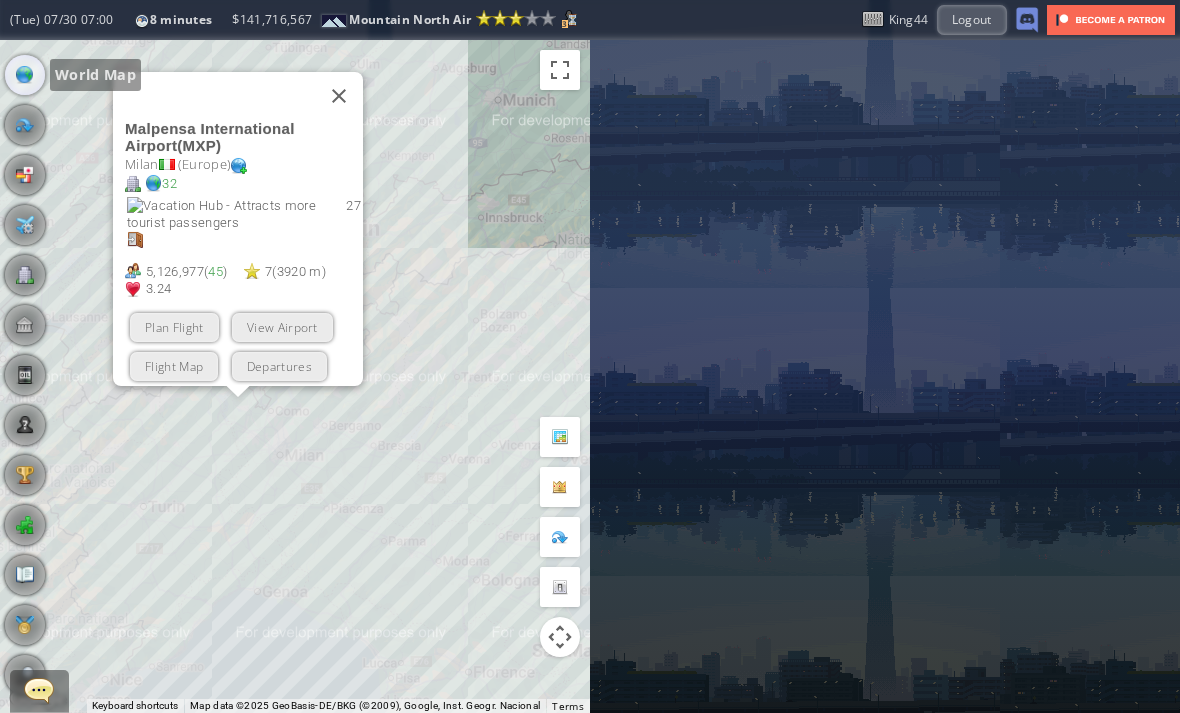 click at bounding box center (339, 95) 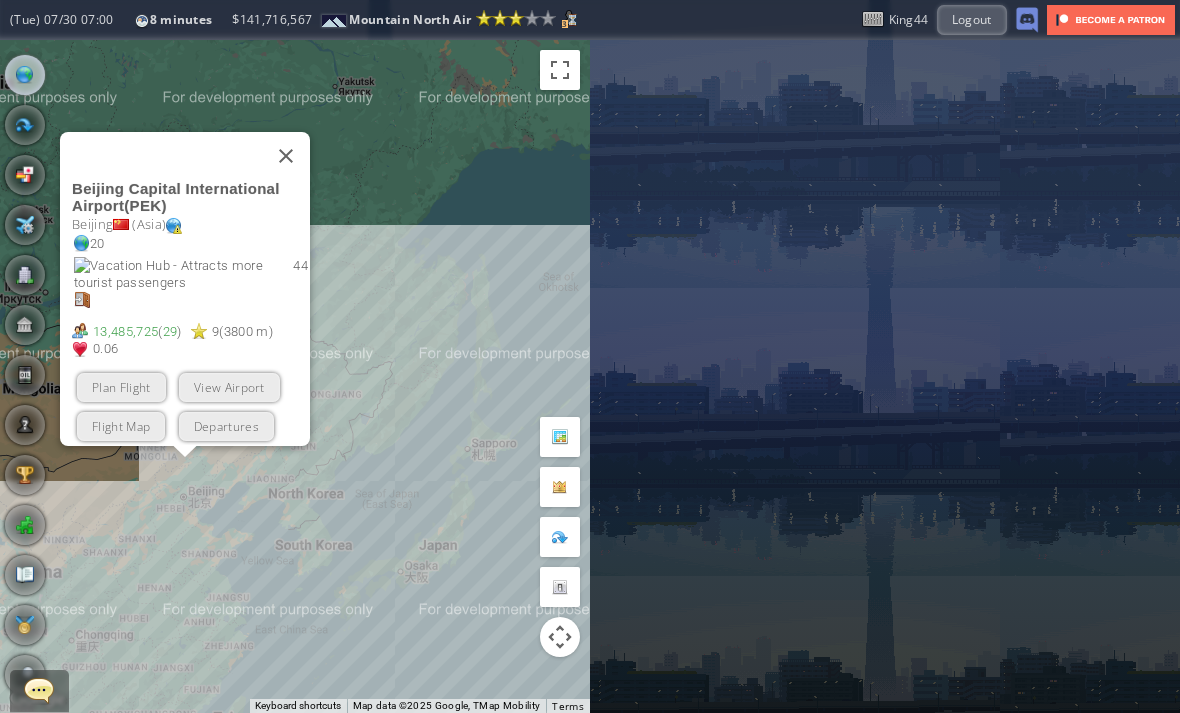 click on "Plan Flight" at bounding box center [121, 386] 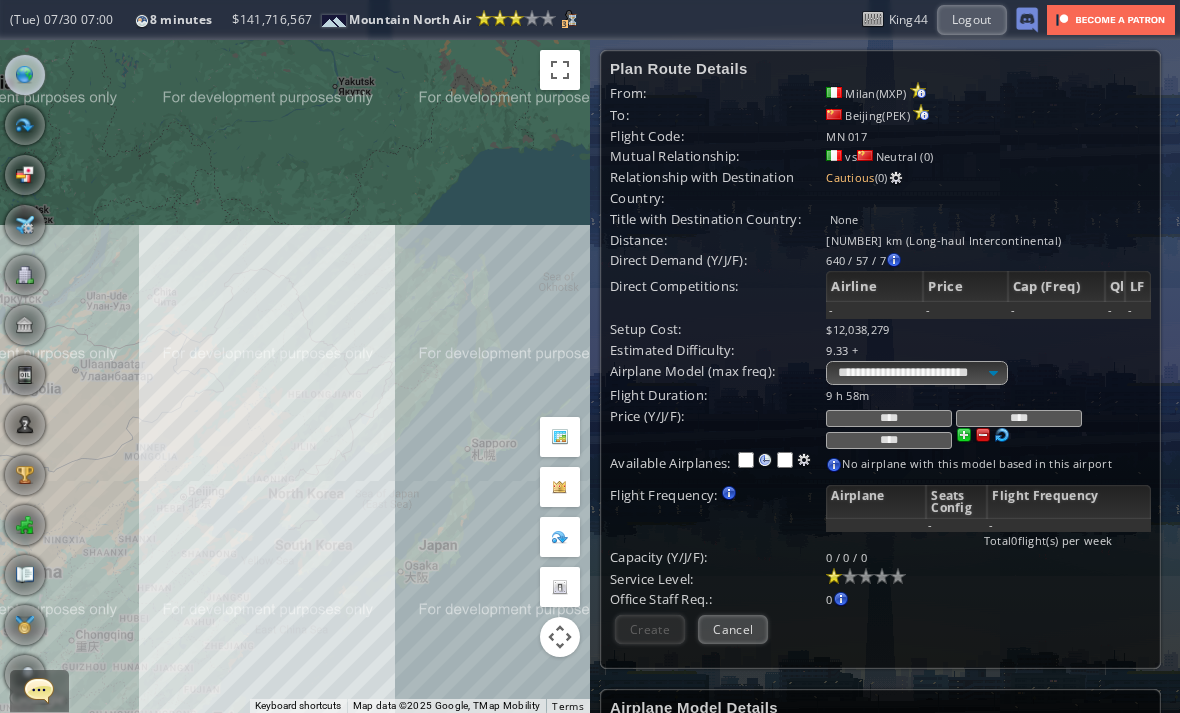 click on "Cancel" at bounding box center (733, 629) 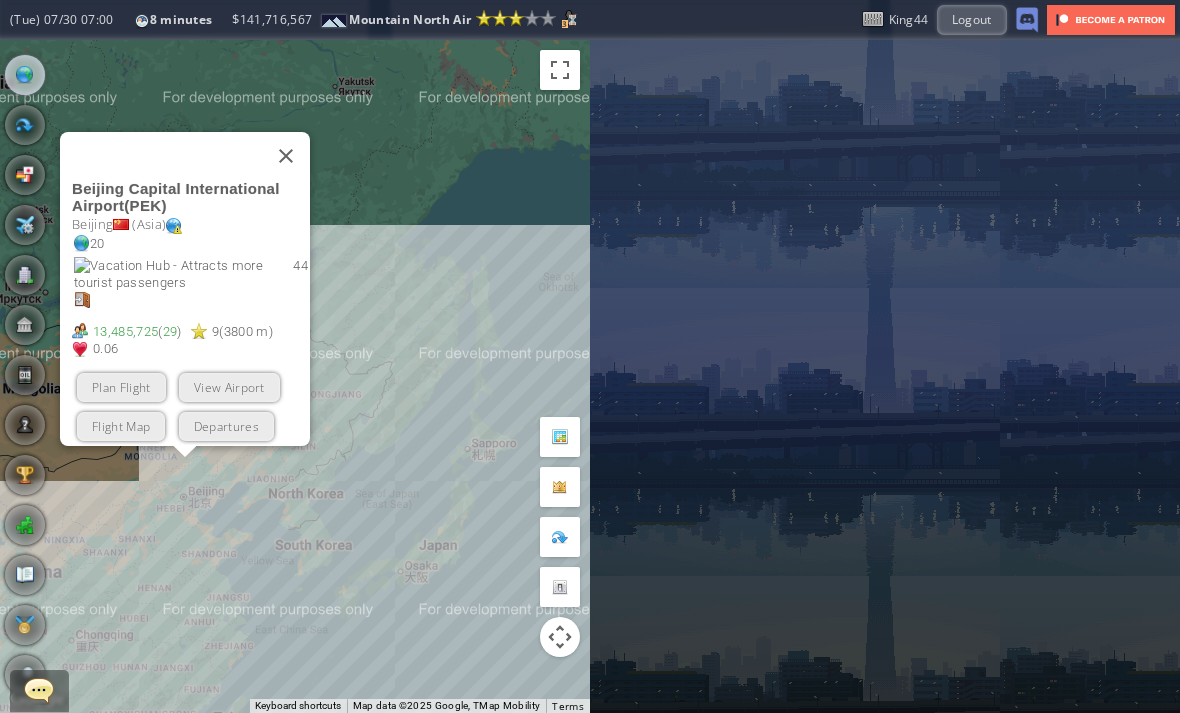 click on "View Airport" at bounding box center (229, 386) 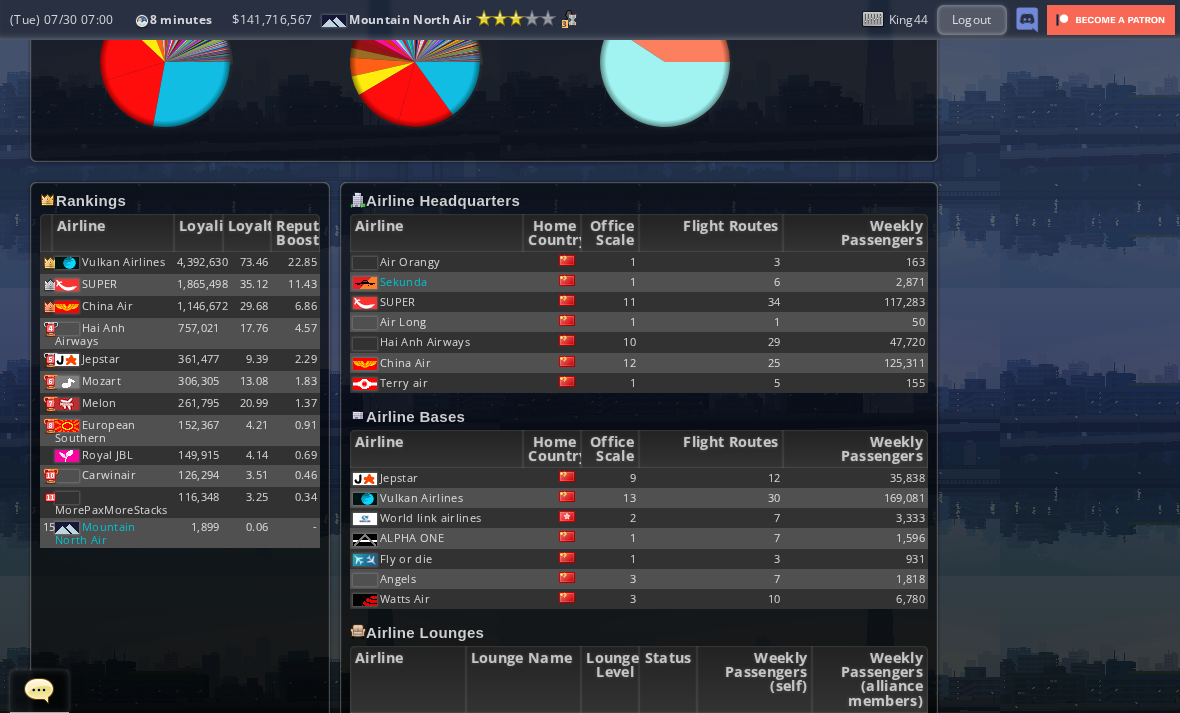 scroll, scrollTop: 988, scrollLeft: 0, axis: vertical 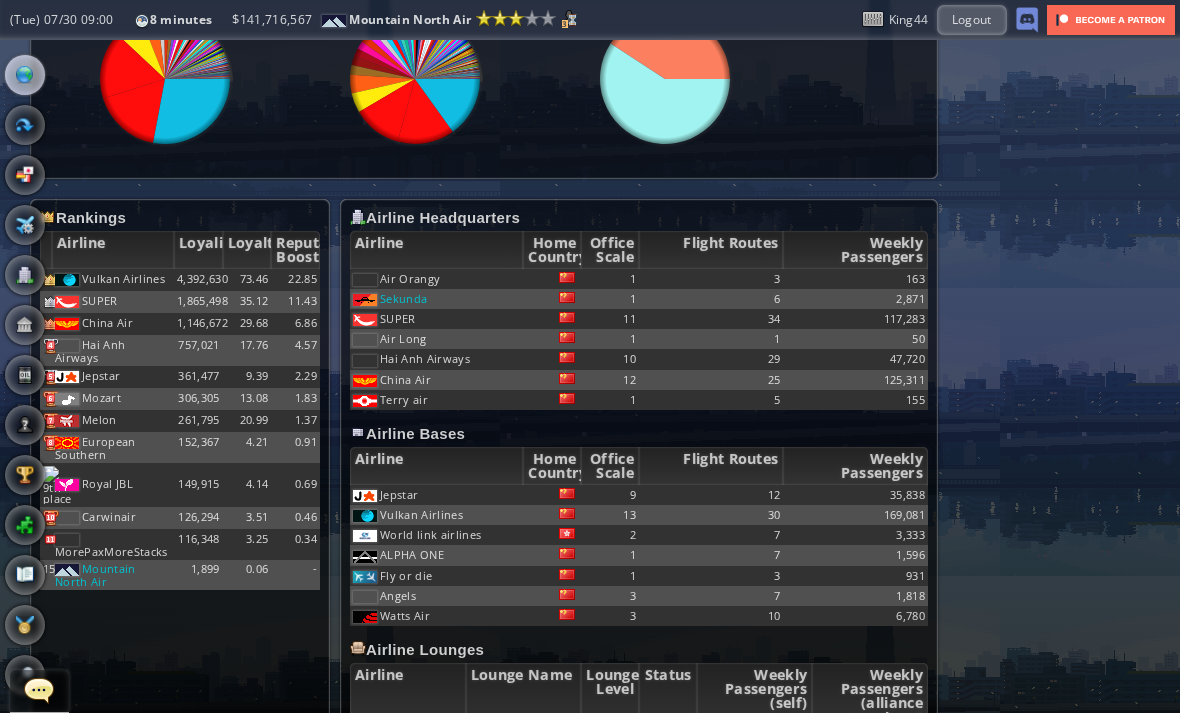 click at bounding box center (7, 356) 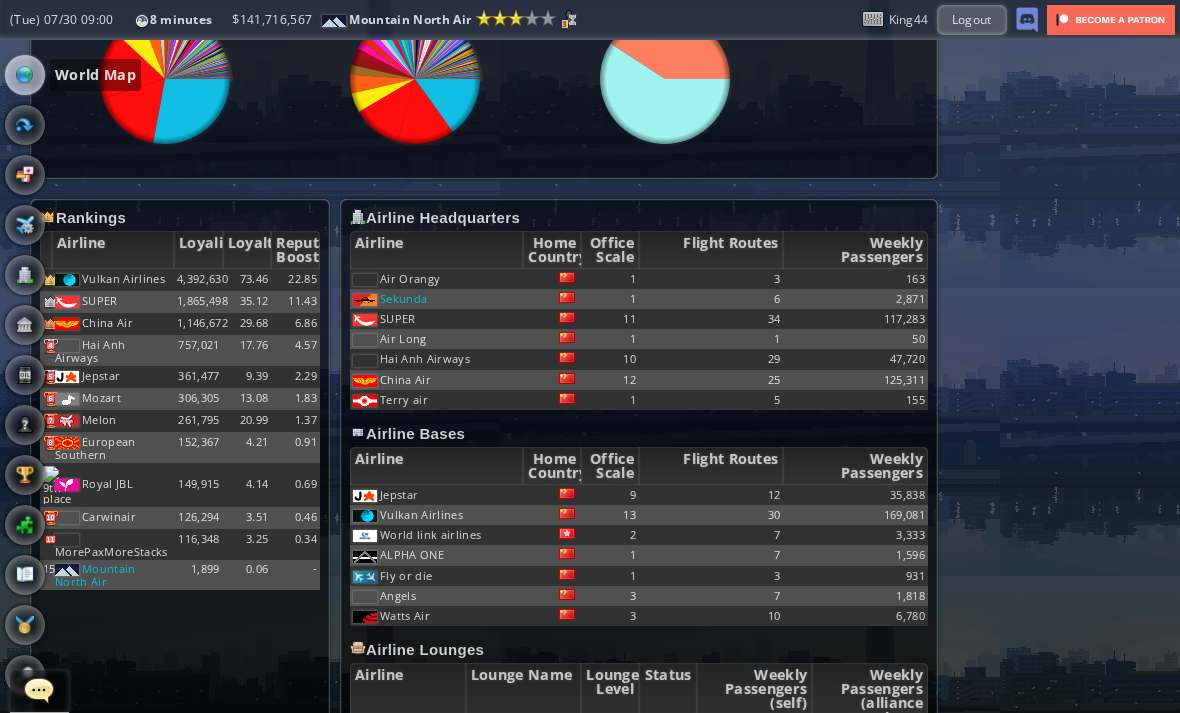 click at bounding box center (25, 75) 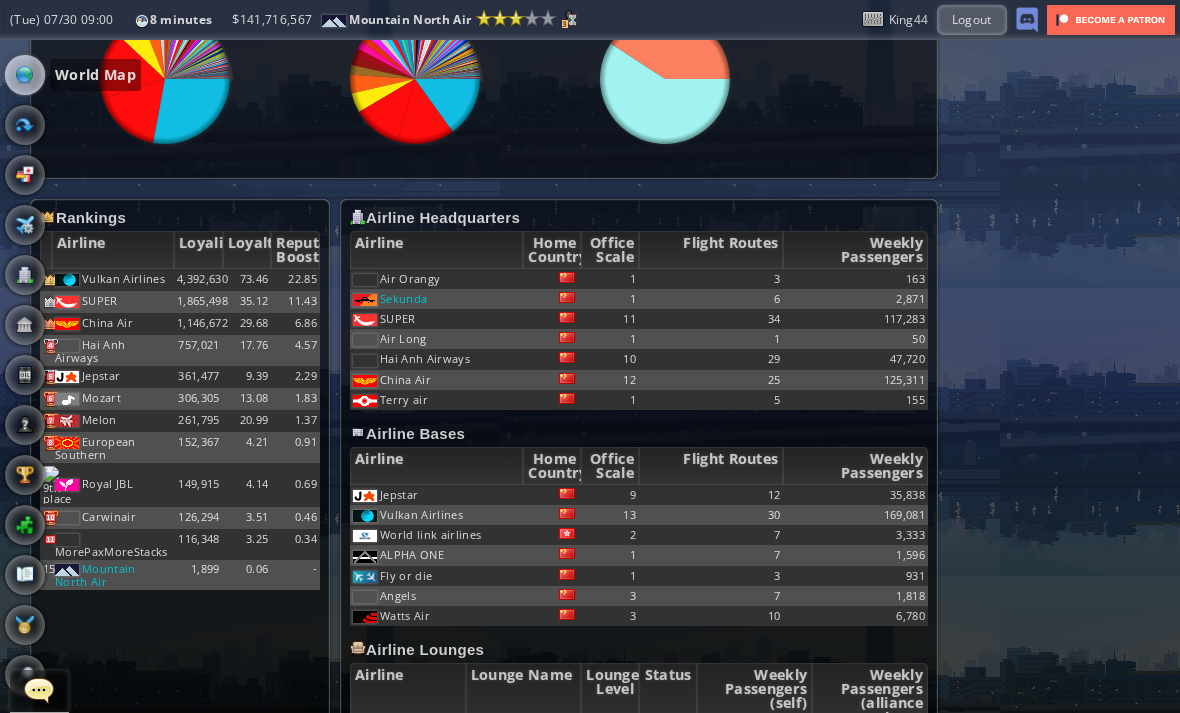 scroll, scrollTop: 0, scrollLeft: 0, axis: both 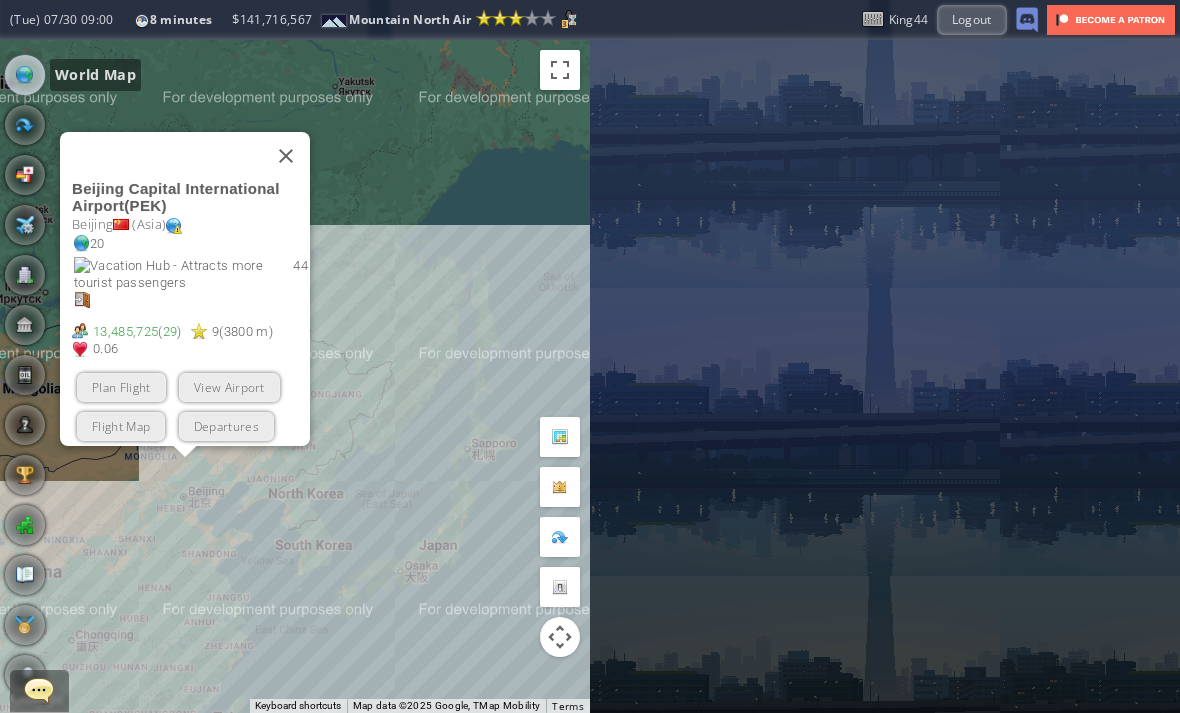 click at bounding box center (286, 155) 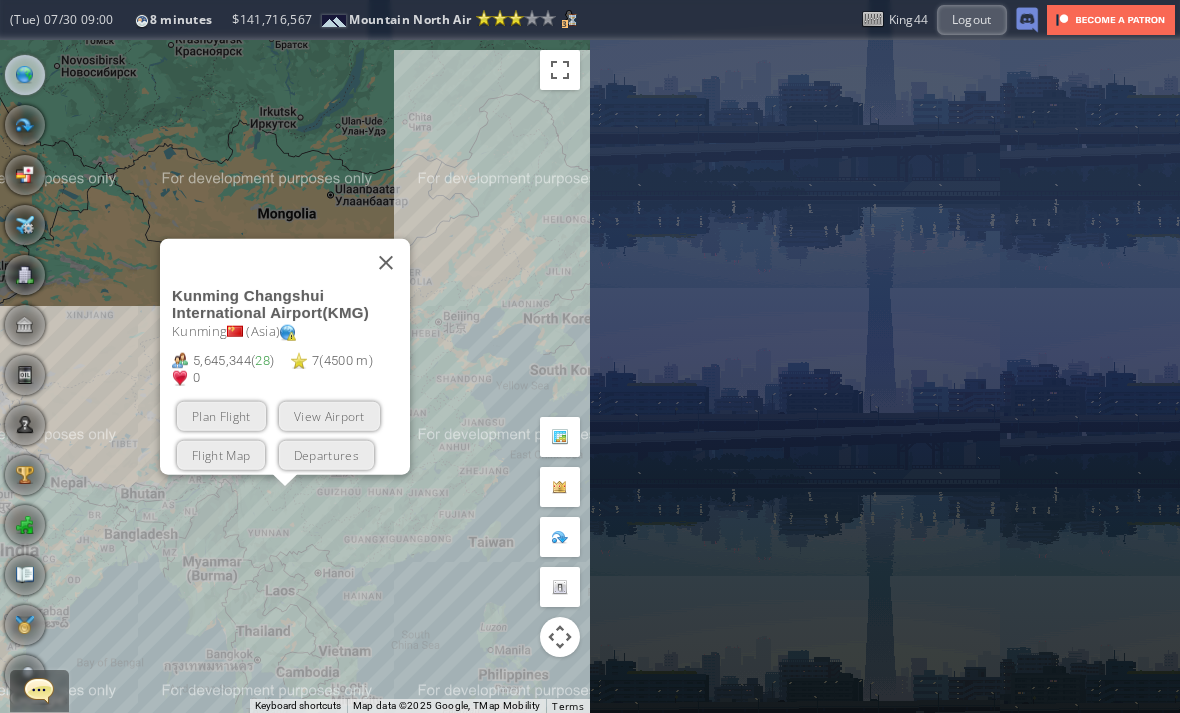 click on "View Airport" at bounding box center [329, 415] 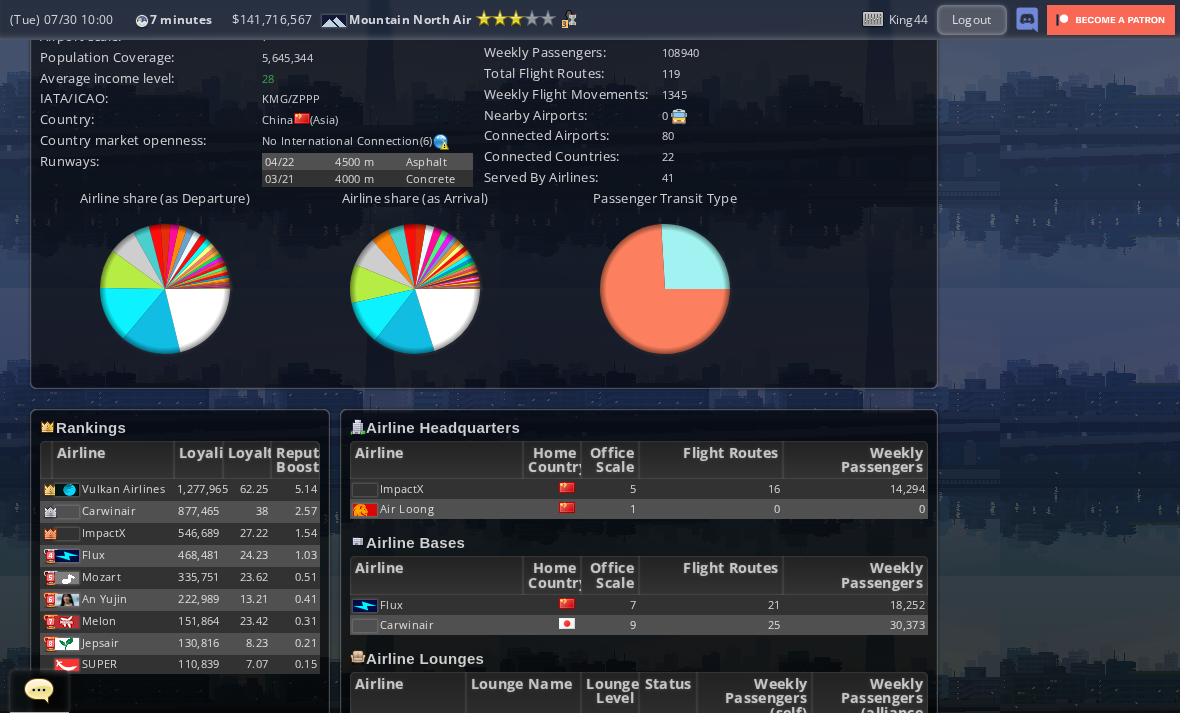 scroll, scrollTop: 756, scrollLeft: 0, axis: vertical 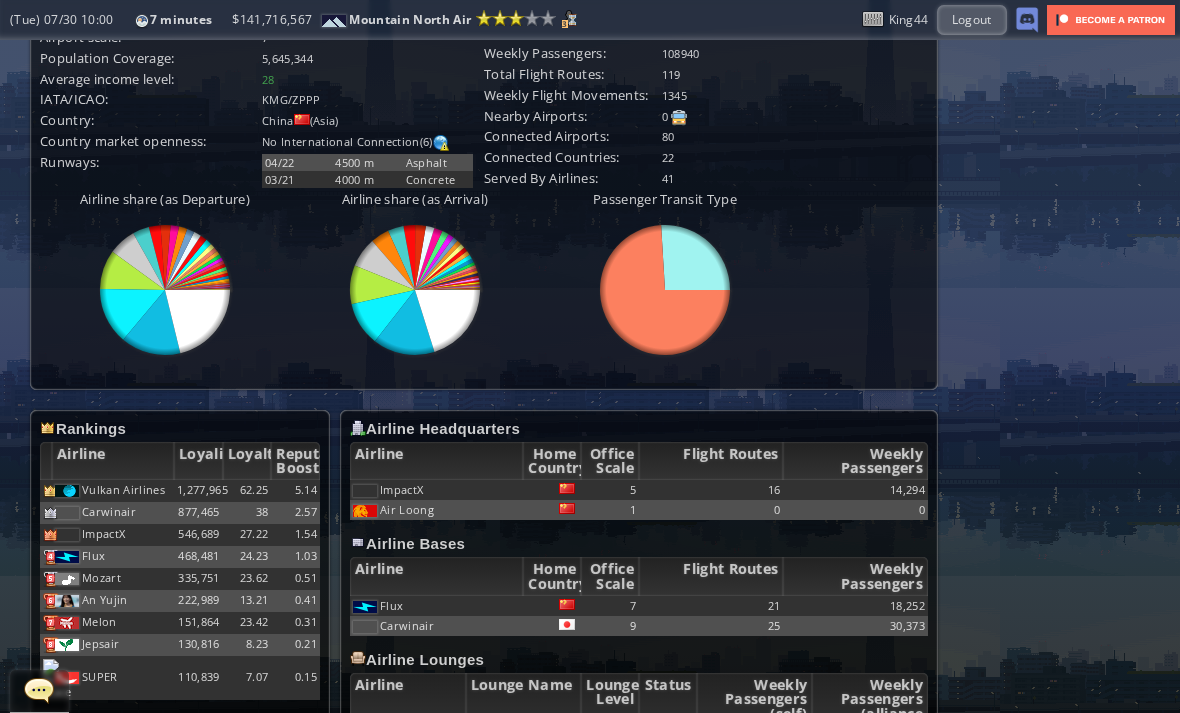 click on "Airport Details
Airport:
Kunming Changshui International Airport
City:
Kunming
Airport scale:
[NUMBER]
Population Coverage:
[NUMBER]
Average income level:
[NUMBER]
IATA/ICAO:
KMG  /  ZPPP
Country:
China   ( Asia )
Country market openness:
No International Connection( [NUMBER] )
Runways:
04/22 [NUMBER] m Asphalt 03/21 [NUMBER] m Concrete
Loyalty to your airline:
Airport loyalty affects:
How likely a passenger from this airport would choose your airline [NUMBER] ( [NUMBER] )" at bounding box center (484, 168) 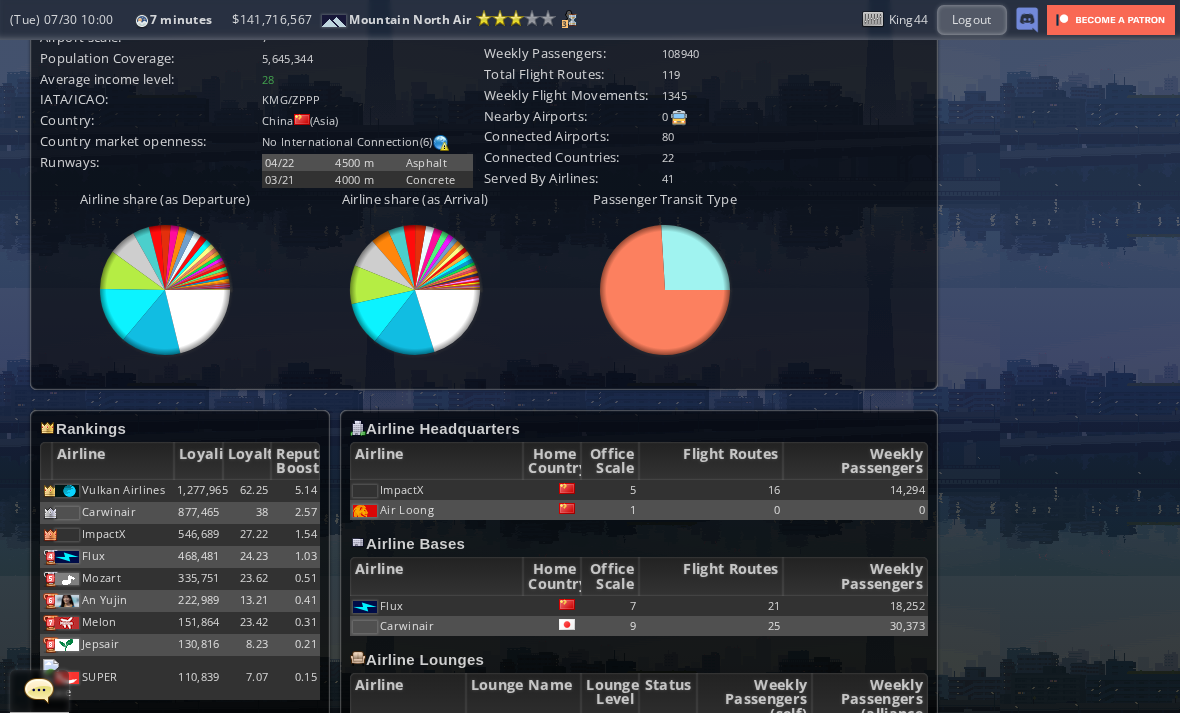 click on "Airport Rating
Airport:
[NUMBER] (quite challenging)
Country:
[NUMBER] (very easy)
Competition:
[NUMBER] (very challenging)
Charms:
Difficulty:
[NUMBER] (very challenging)
Your Airline Headquarters/Base
Base Type:
-
Base Scale:
-
Base Upkeep:
-
Country Delegates Required:
-
Office Staff: (req/cap)
-
Office Scale Details
[NUMBER] [NUMBER]" at bounding box center (484, 35) 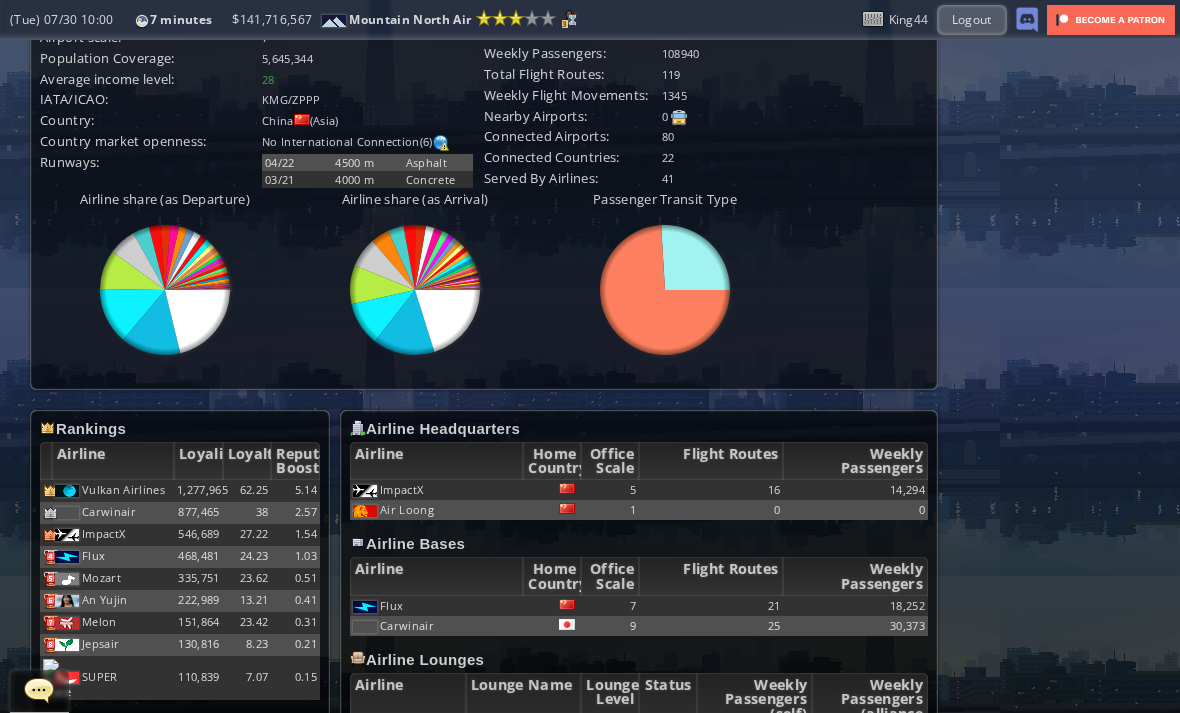 click on "Airport Rating
Airport:
[NUMBER] (quite challenging)
Country:
[NUMBER] (very easy)
Competition:
[NUMBER] (very challenging)
Charms:
Difficulty:
[NUMBER] (very challenging)
Your Airline Headquarters/Base
Base Type:
-
Base Scale:
-
Base Upkeep:
-
Country Delegates Required:
-
Office Staff: (req/cap)
-
Office Scale Details
[NUMBER] [NUMBER]" at bounding box center (484, 35) 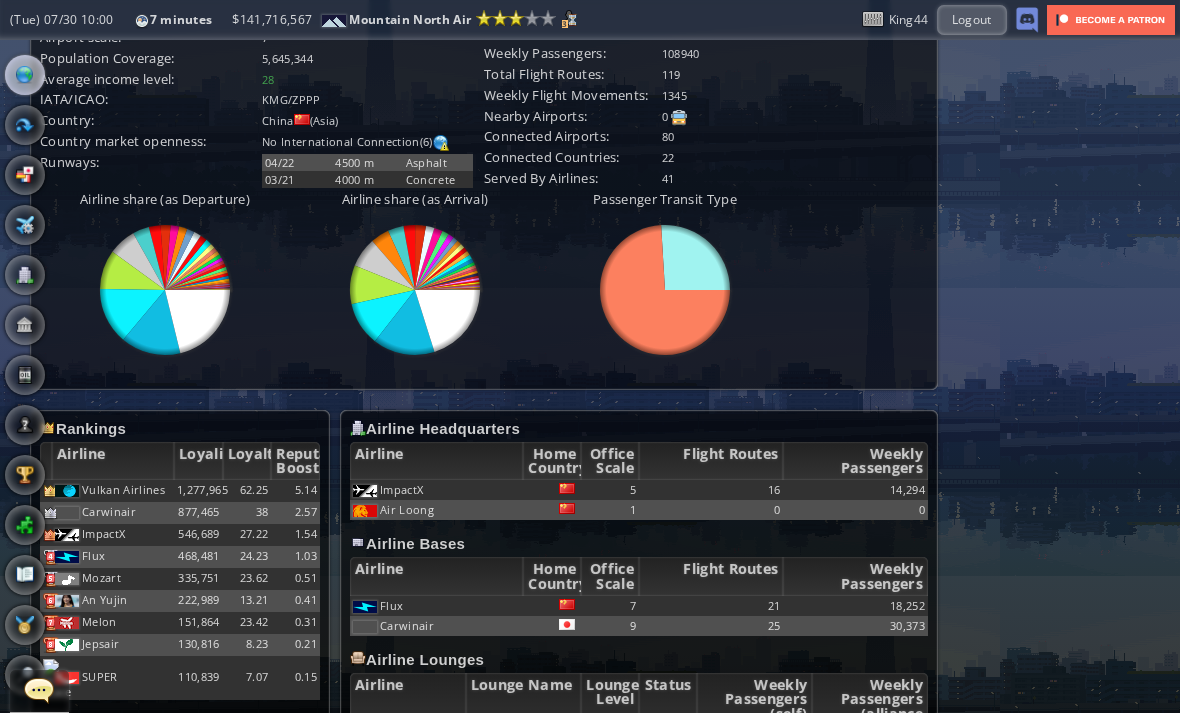 click at bounding box center [7, 356] 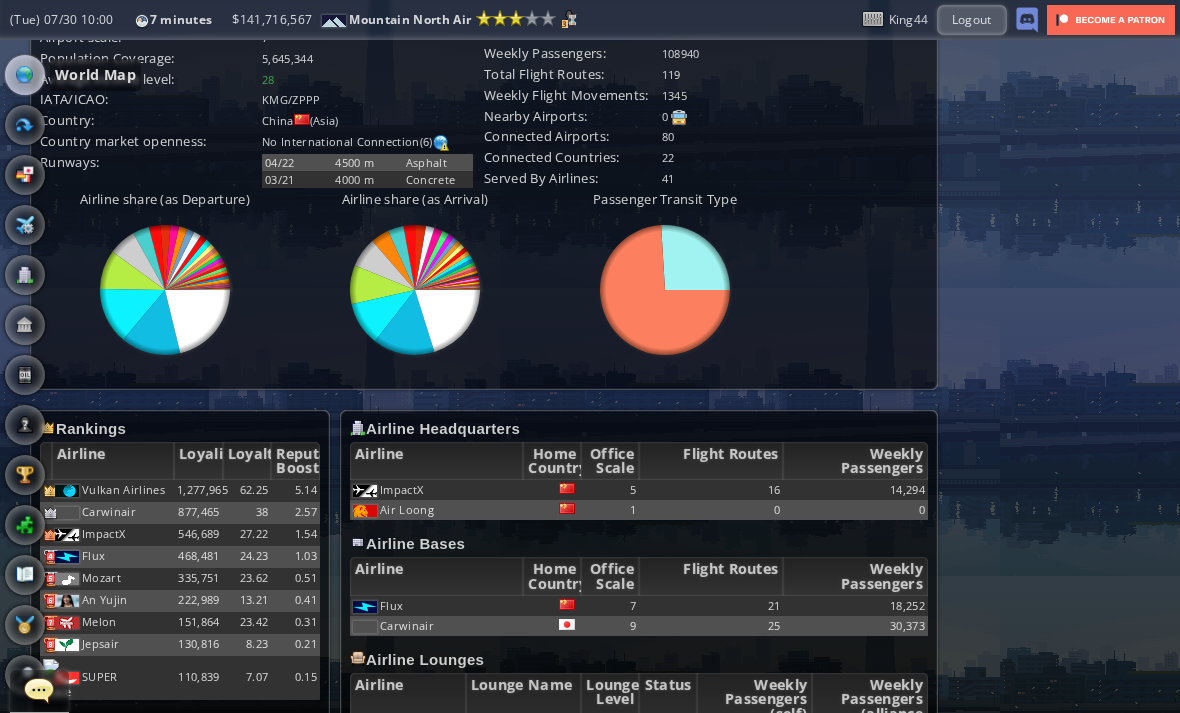 click at bounding box center (25, 75) 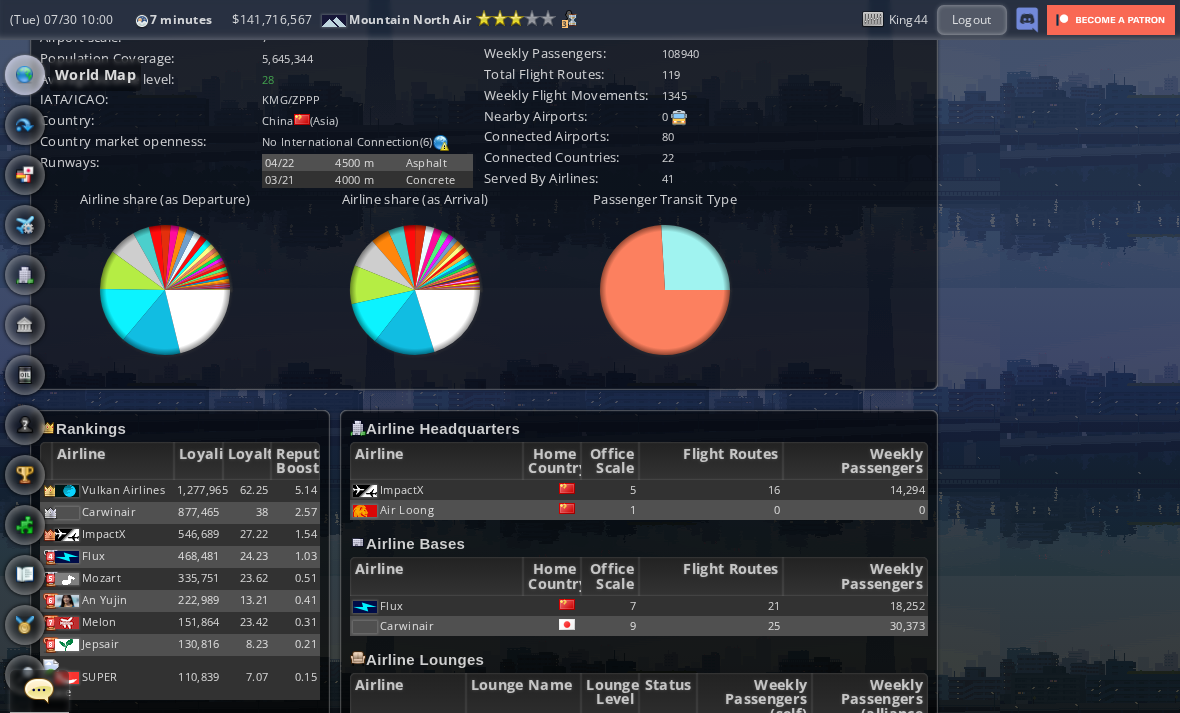 scroll, scrollTop: 0, scrollLeft: 0, axis: both 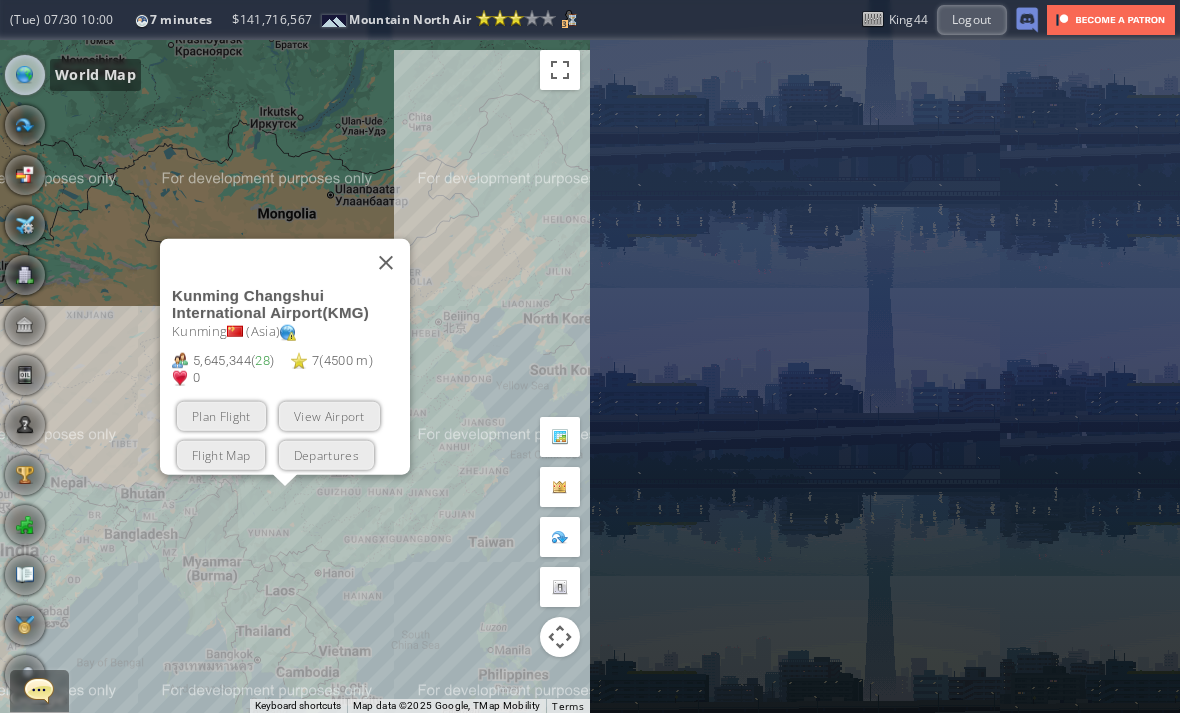 click at bounding box center (386, 262) 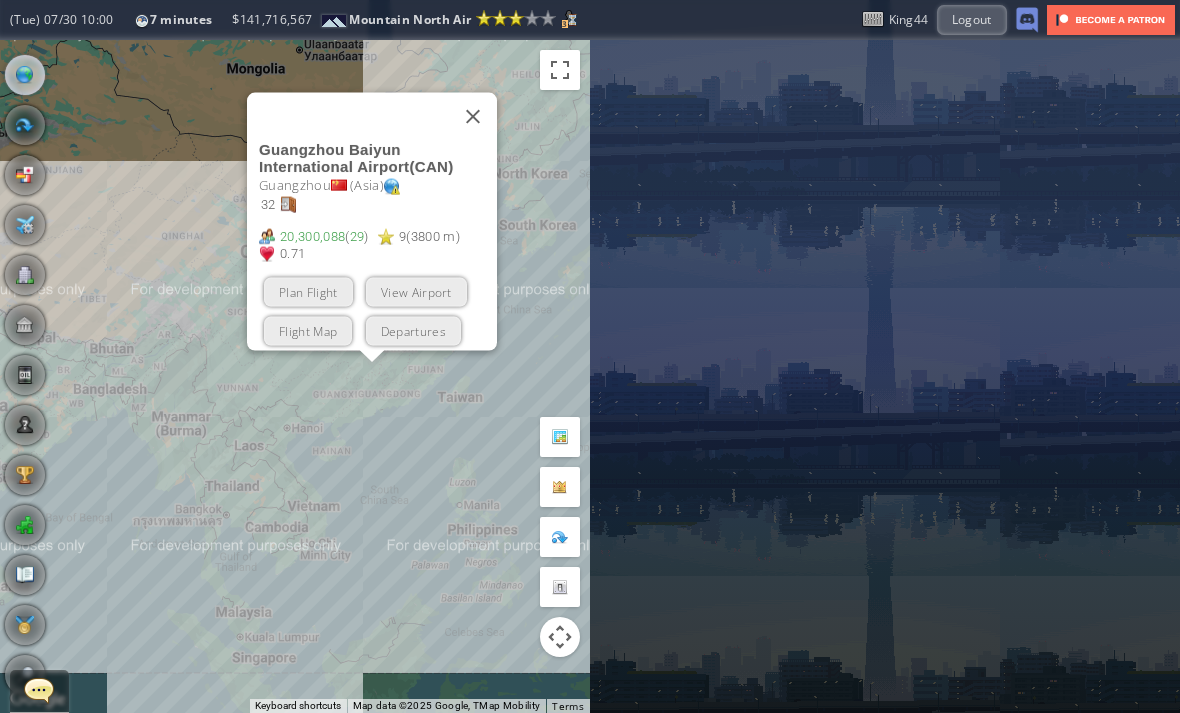 click on "View Airport" at bounding box center (416, 291) 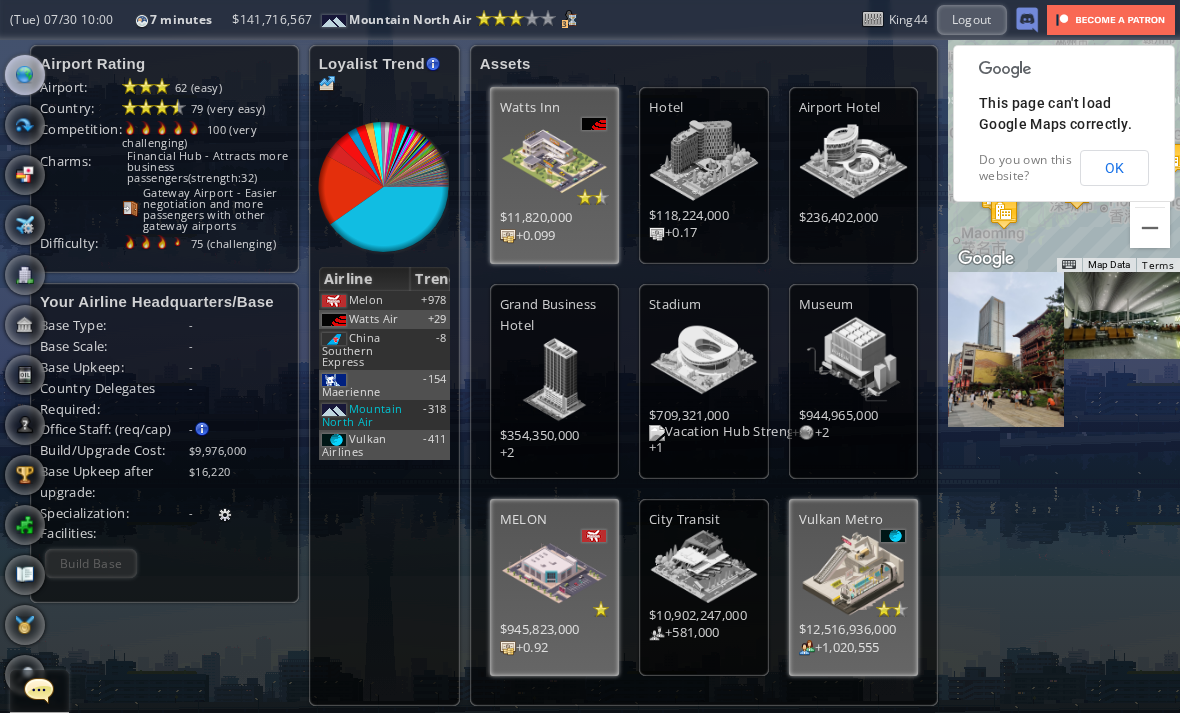 click at bounding box center [327, 84] 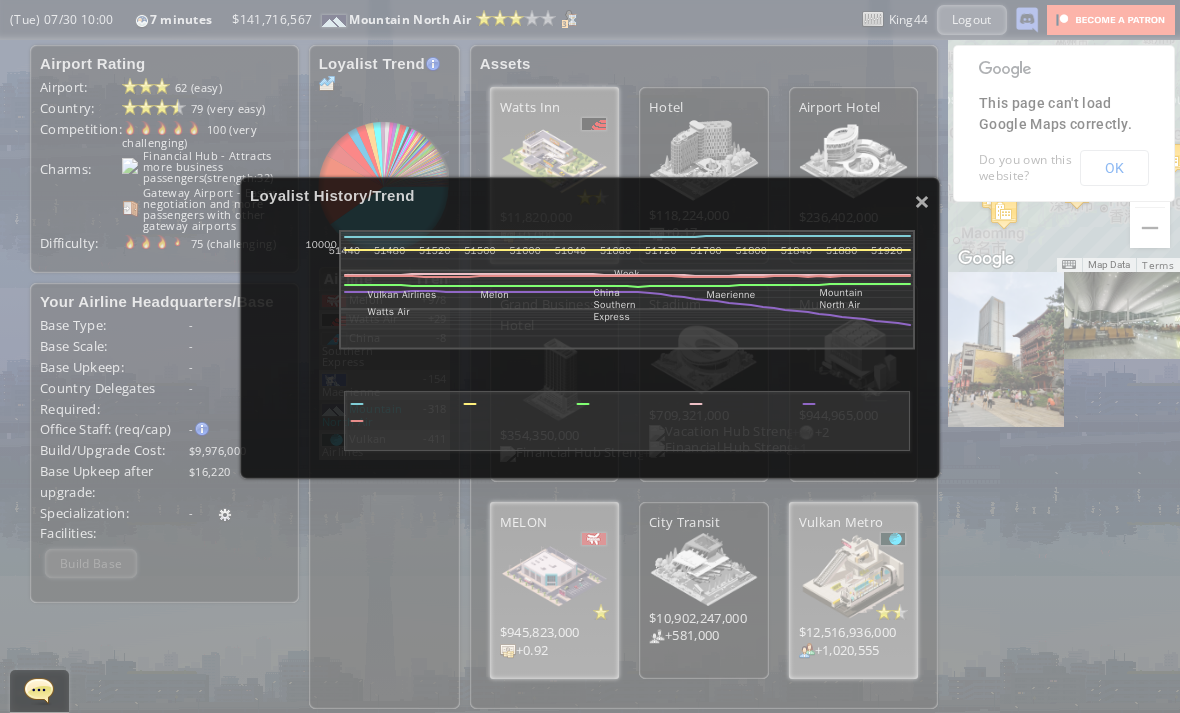 click on "×" at bounding box center (922, 201) 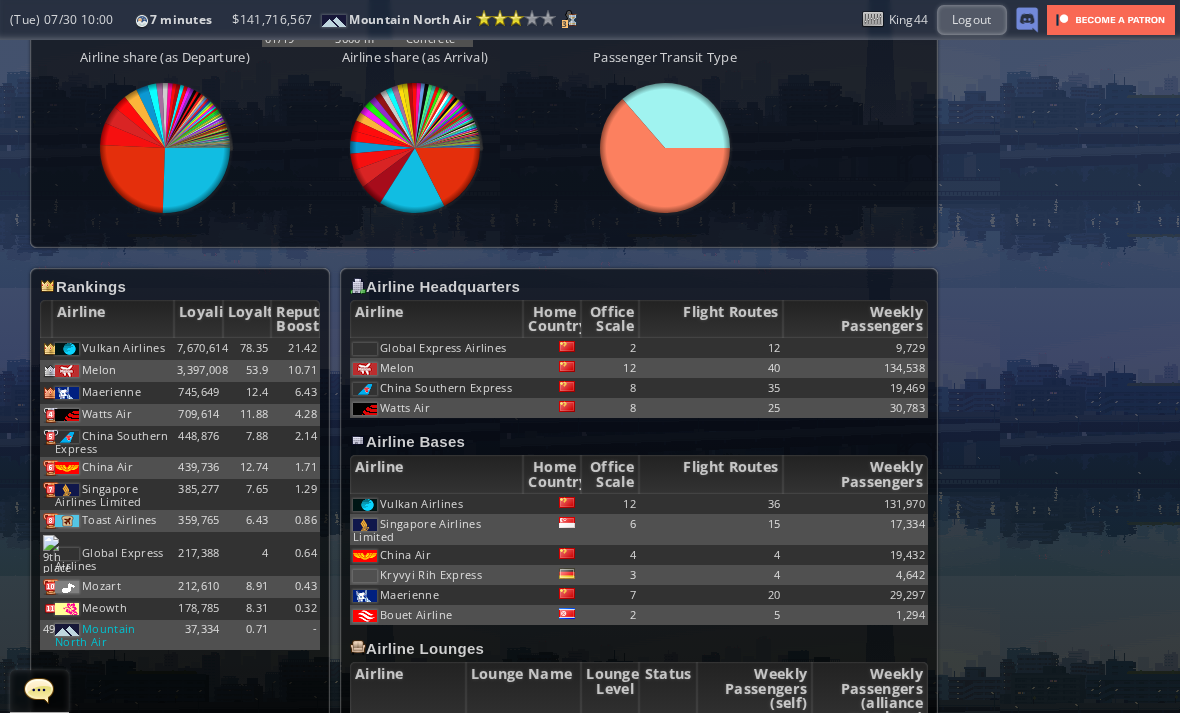 scroll, scrollTop: 924, scrollLeft: 0, axis: vertical 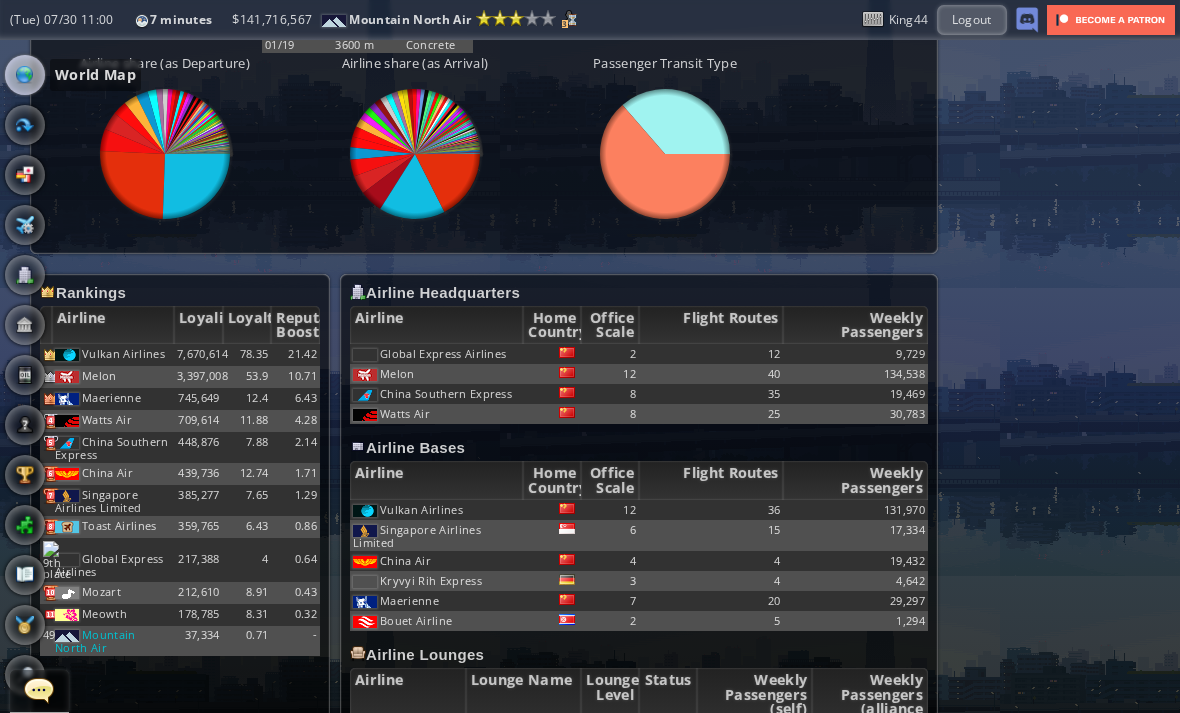 click at bounding box center [25, 75] 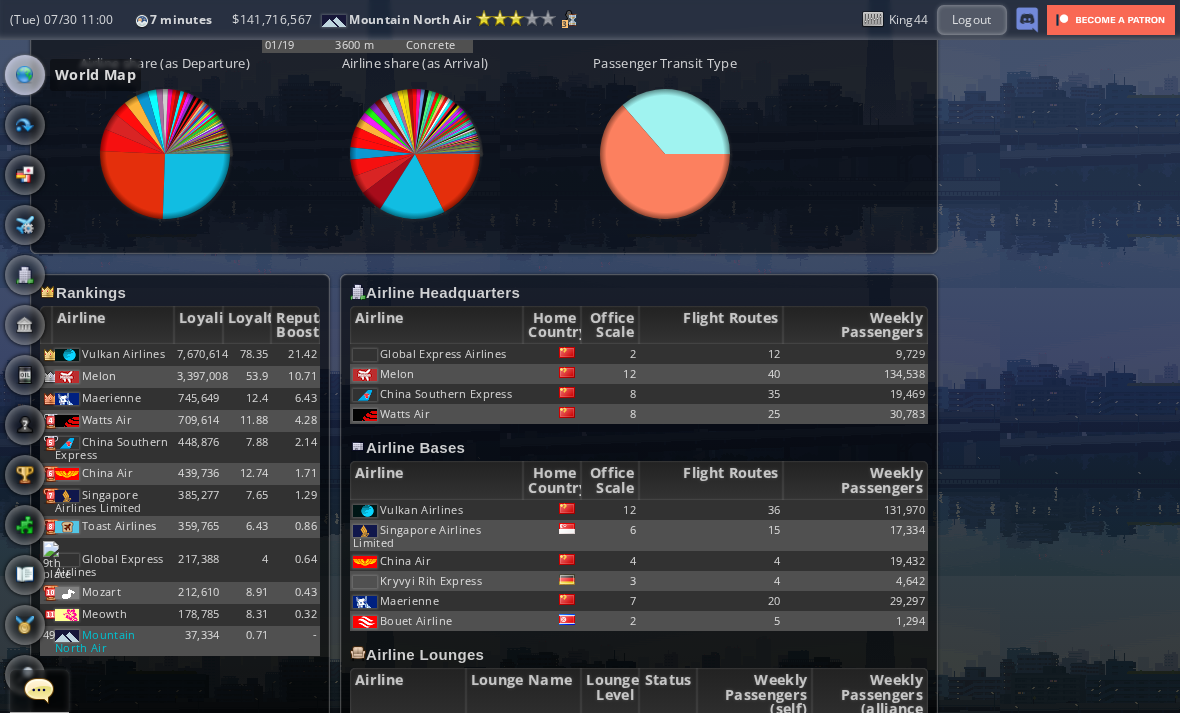 scroll, scrollTop: 0, scrollLeft: 0, axis: both 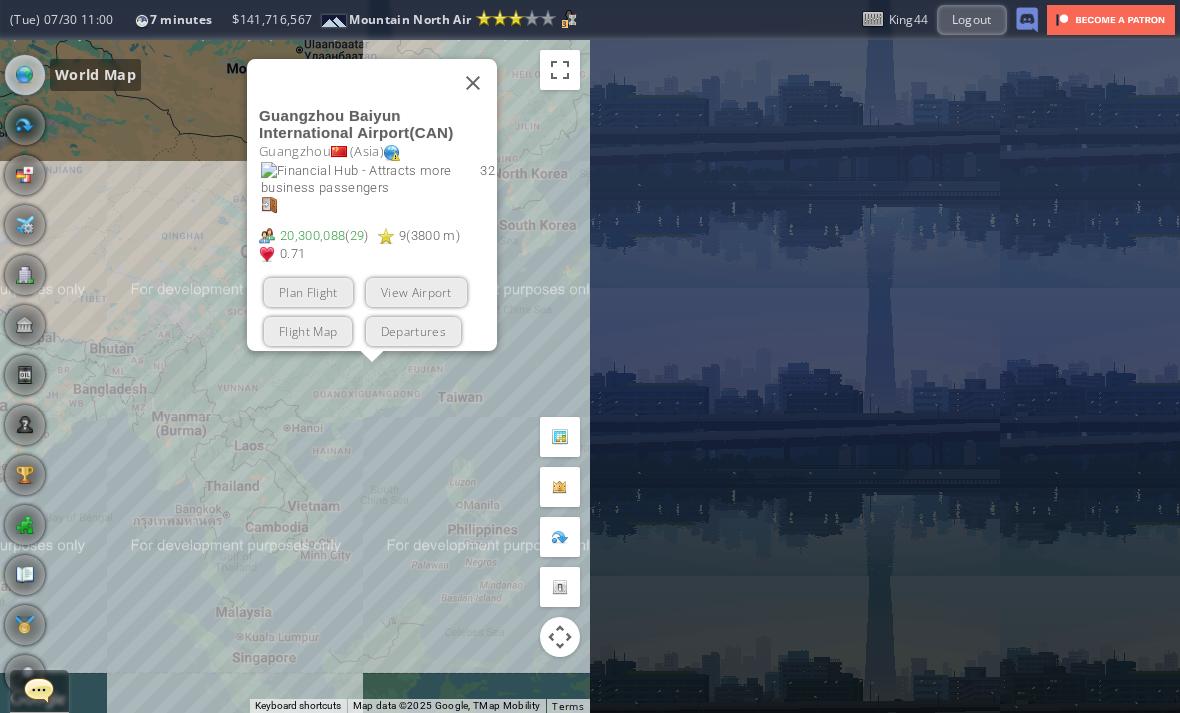 click at bounding box center [473, 83] 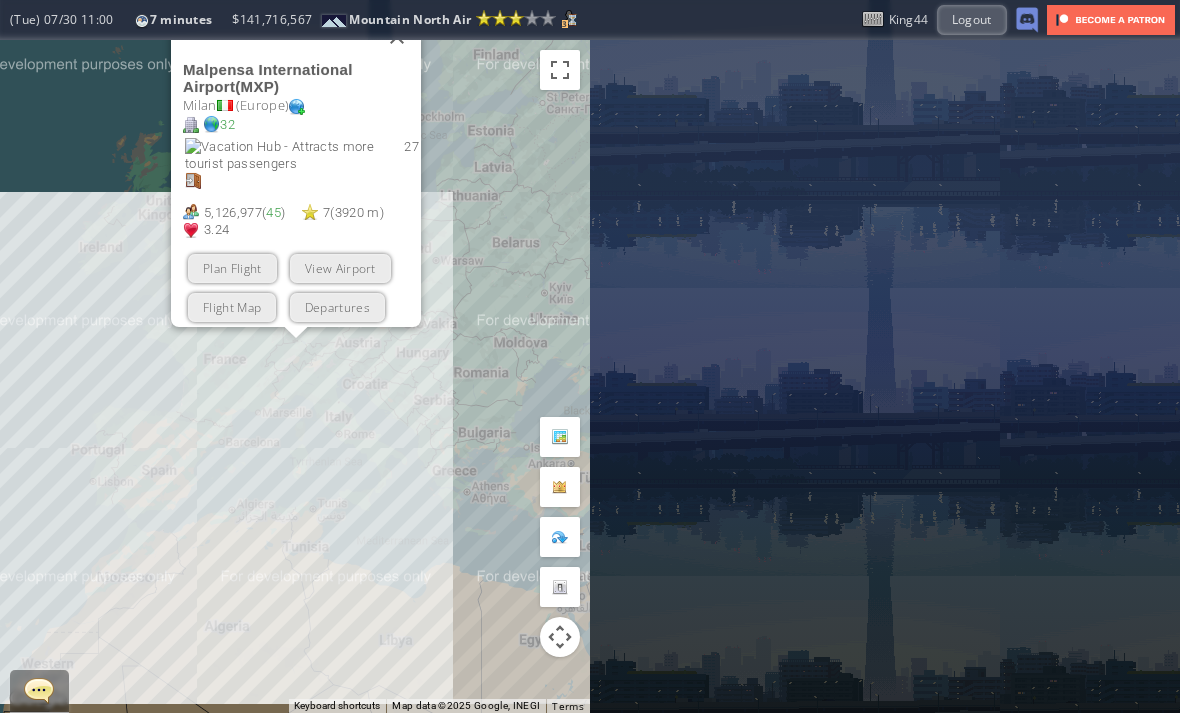 click on "View Airport" at bounding box center (340, 267) 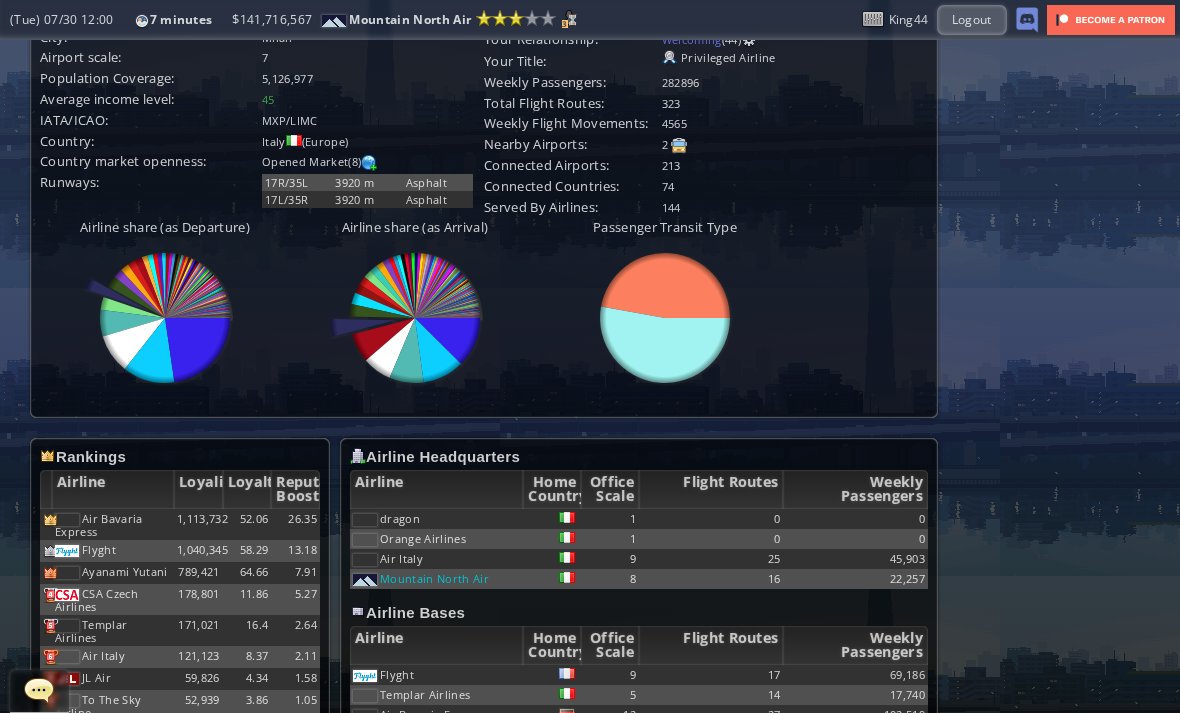 scroll, scrollTop: 842, scrollLeft: 0, axis: vertical 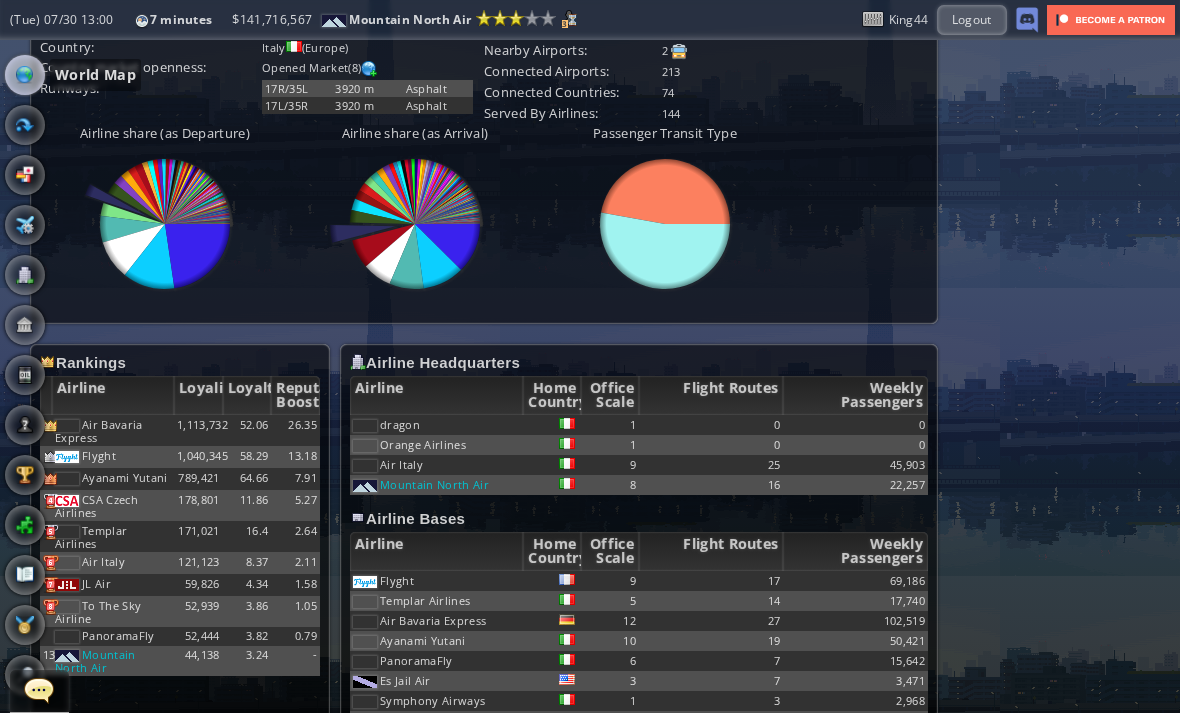 click at bounding box center [25, 75] 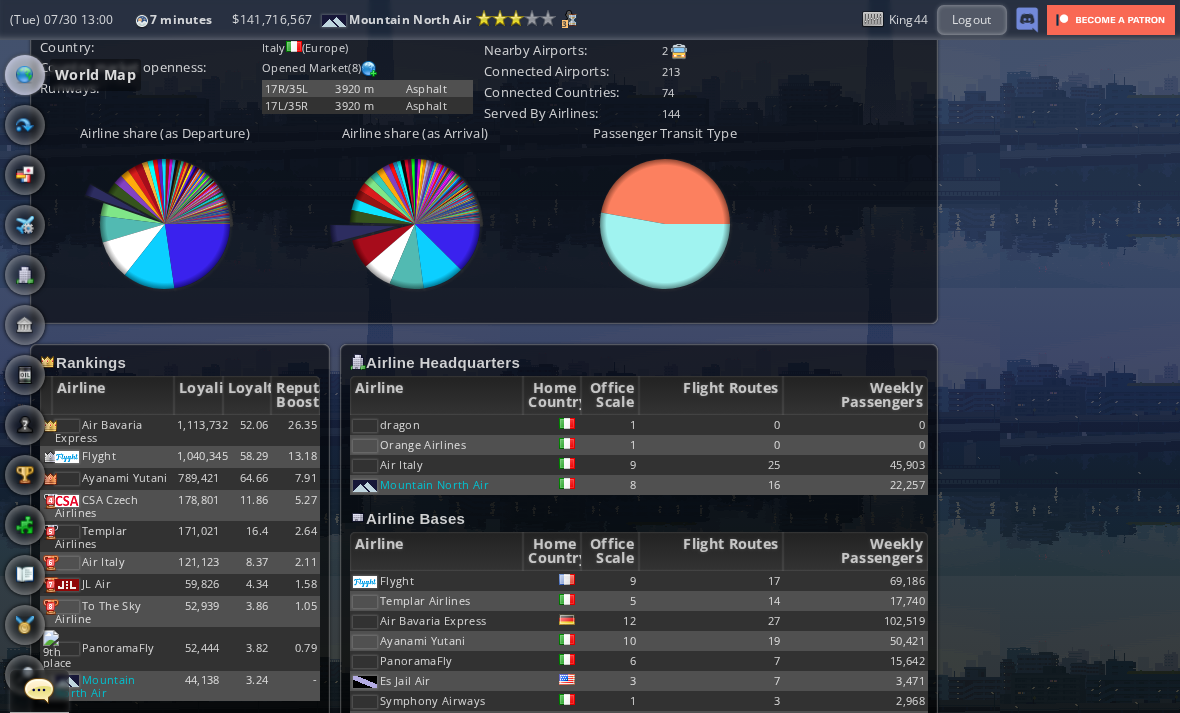 scroll, scrollTop: 0, scrollLeft: 0, axis: both 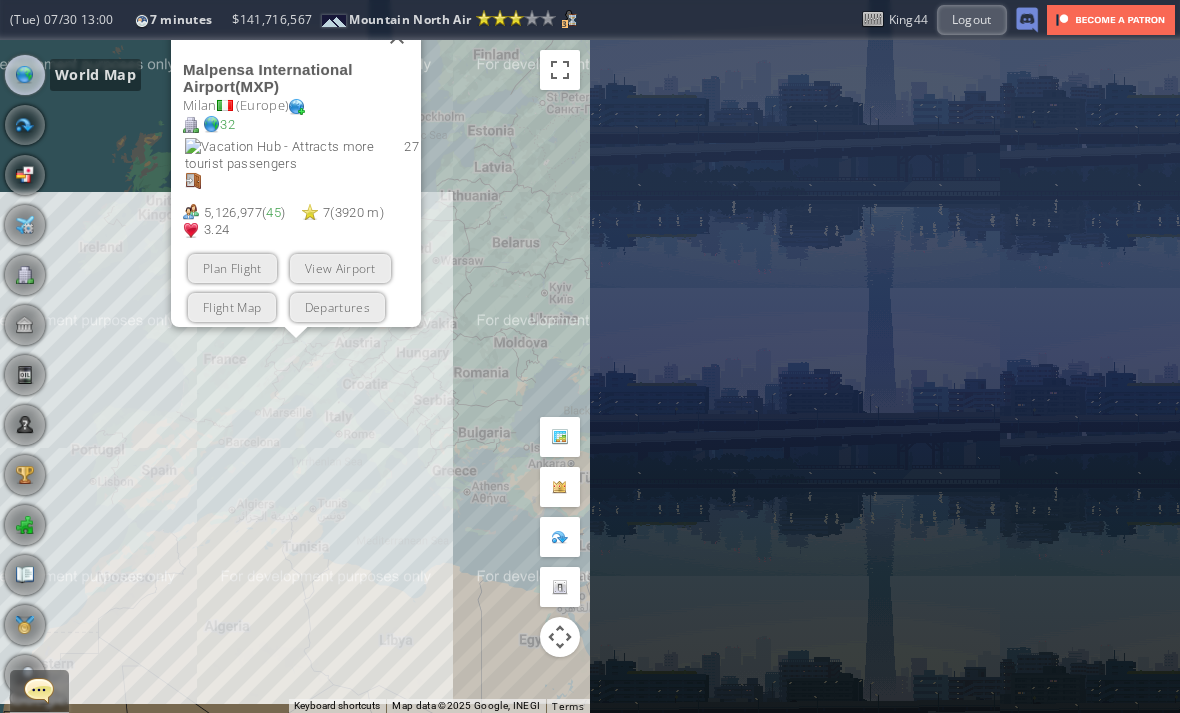 click at bounding box center [397, 36] 